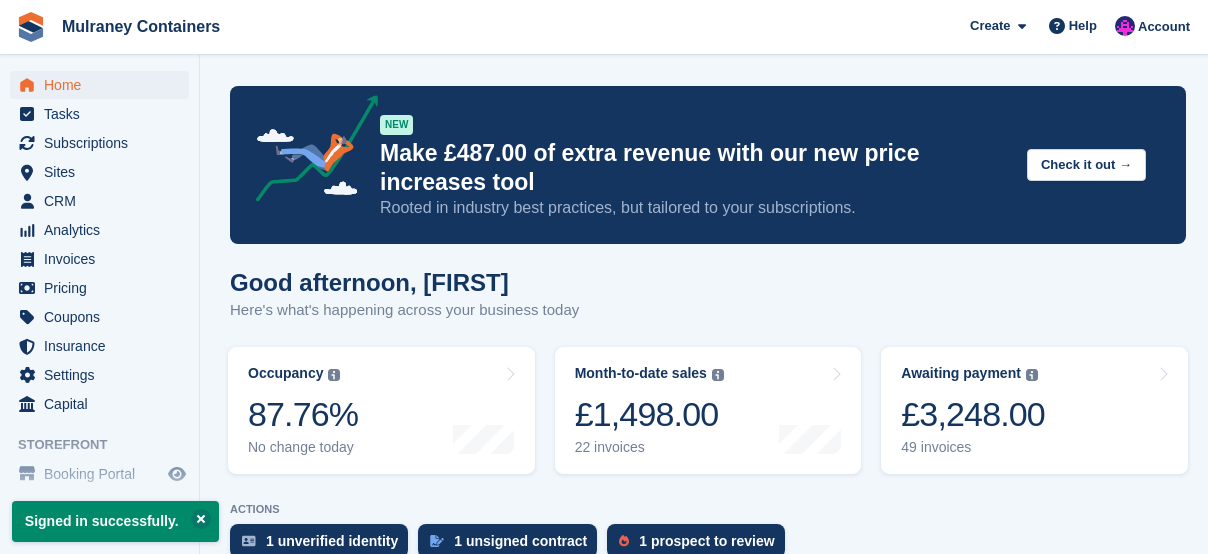 scroll, scrollTop: 0, scrollLeft: 0, axis: both 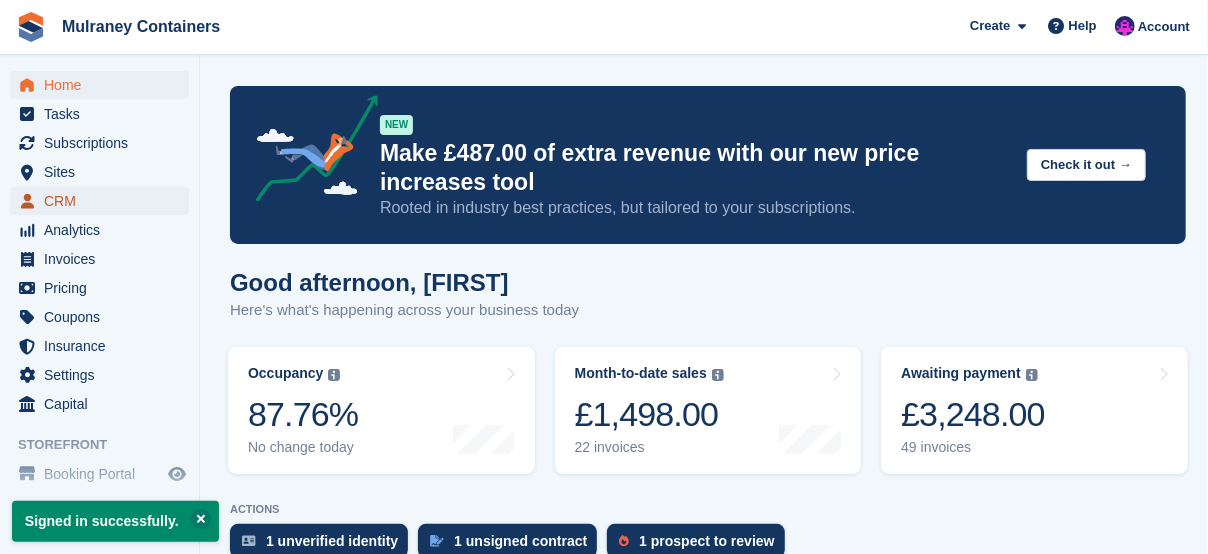 click on "CRM" at bounding box center (104, 201) 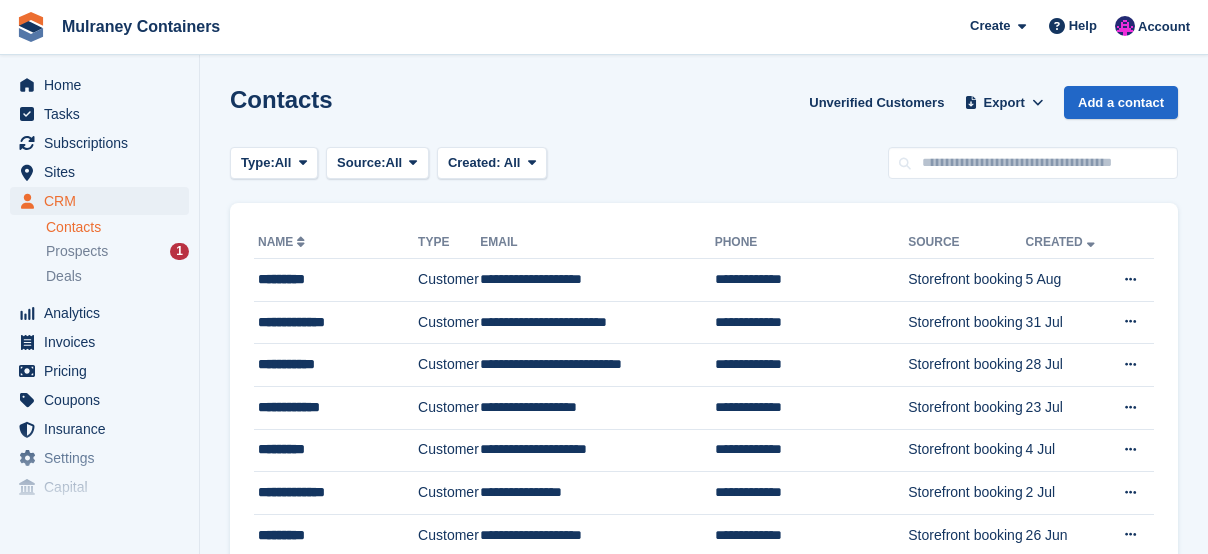scroll, scrollTop: 0, scrollLeft: 0, axis: both 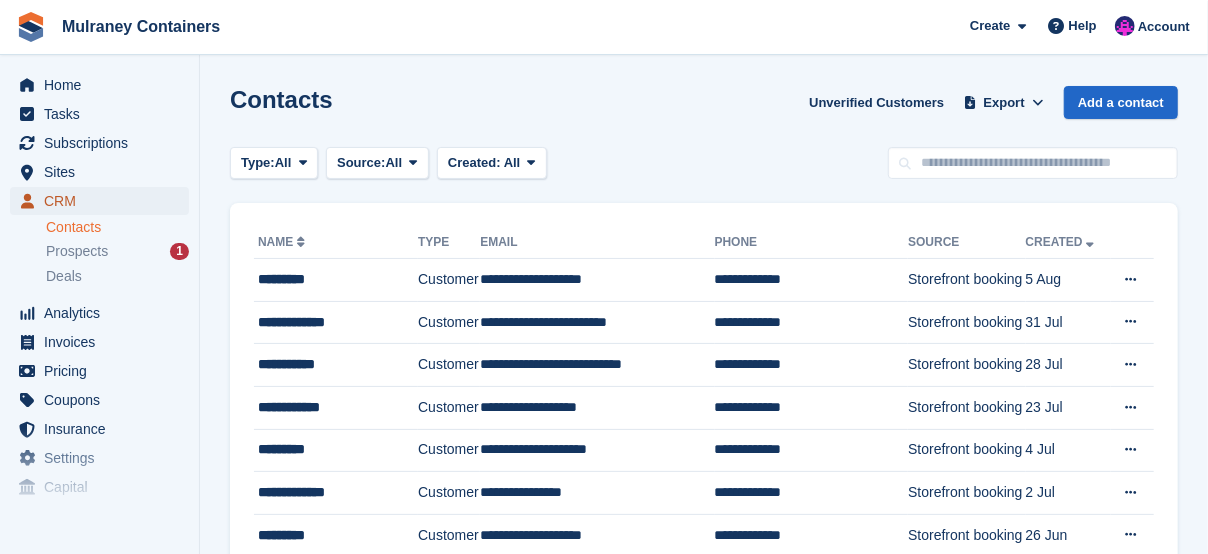 click on "CRM" at bounding box center (104, 201) 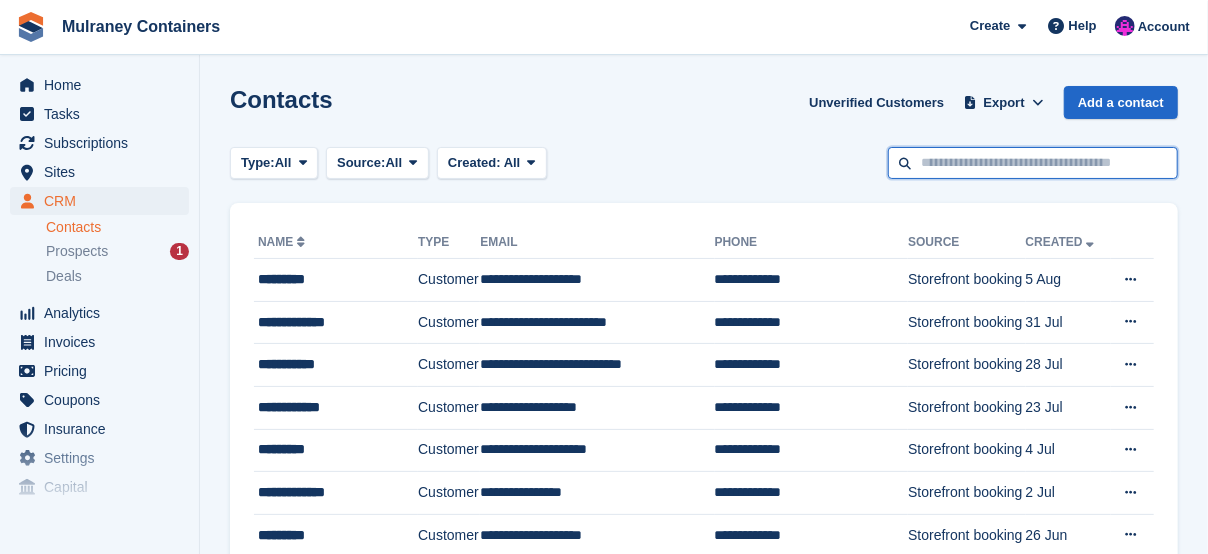 click at bounding box center [1033, 163] 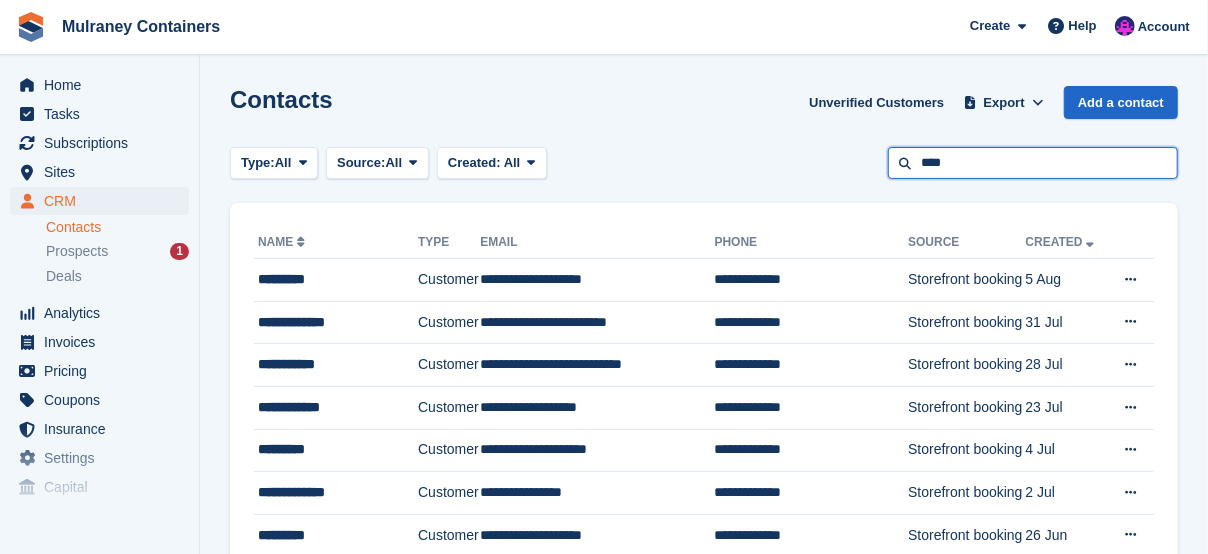 type on "****" 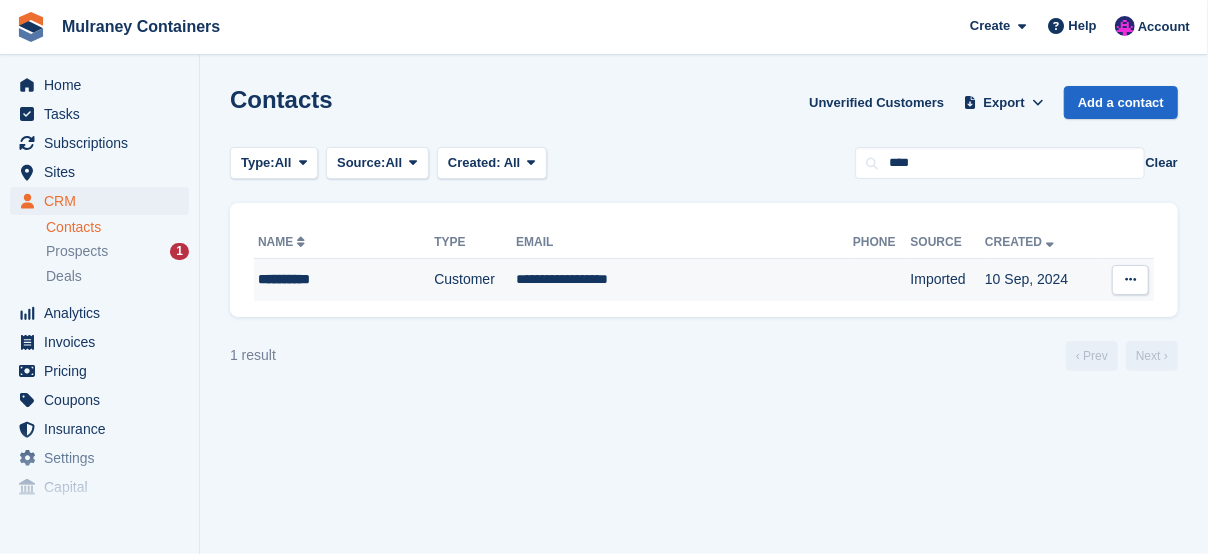 click on "**********" at bounding box center (684, 280) 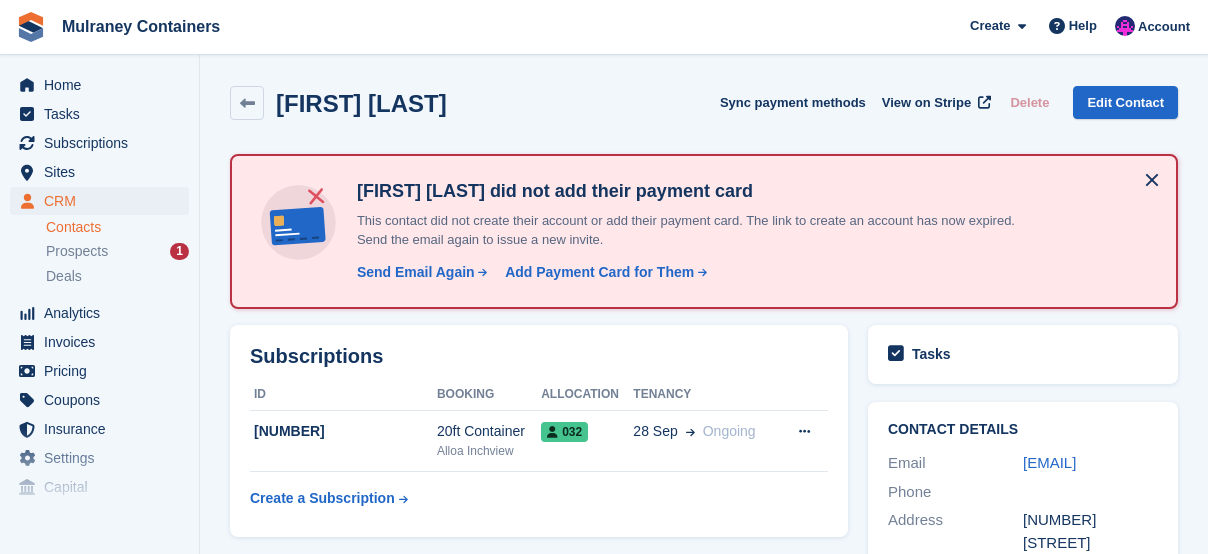 scroll, scrollTop: 0, scrollLeft: 0, axis: both 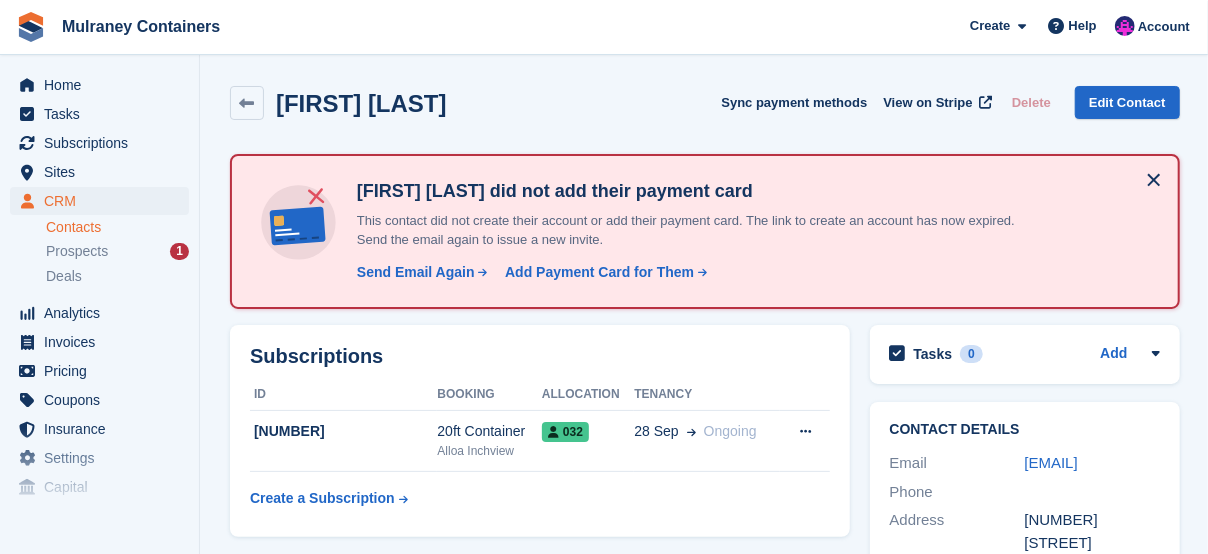 drag, startPoint x: 0, startPoint y: 0, endPoint x: 474, endPoint y: 363, distance: 597.03015 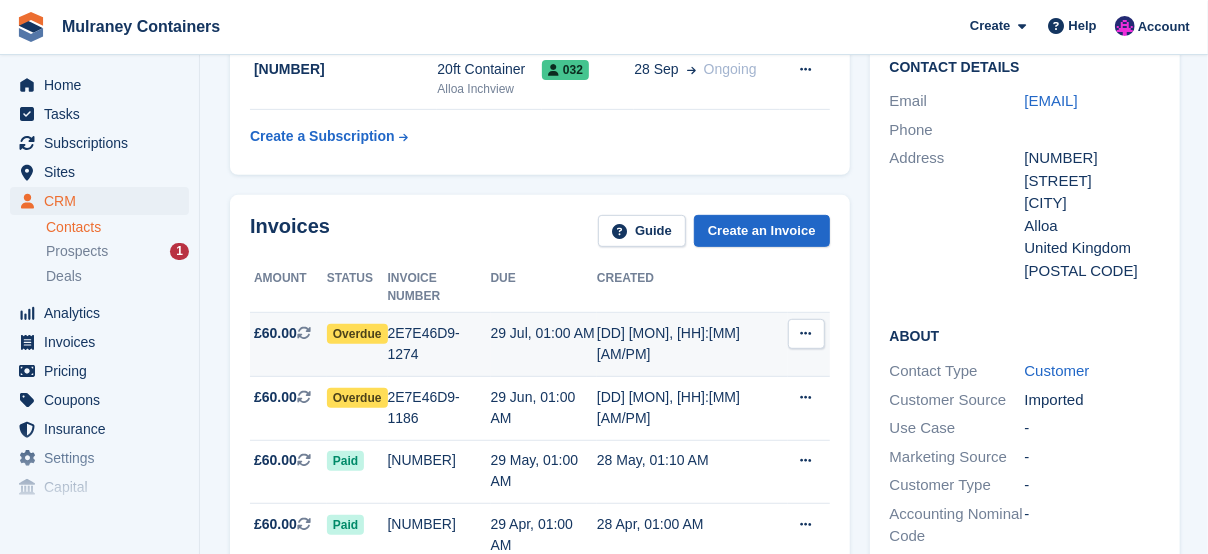 scroll, scrollTop: 433, scrollLeft: 0, axis: vertical 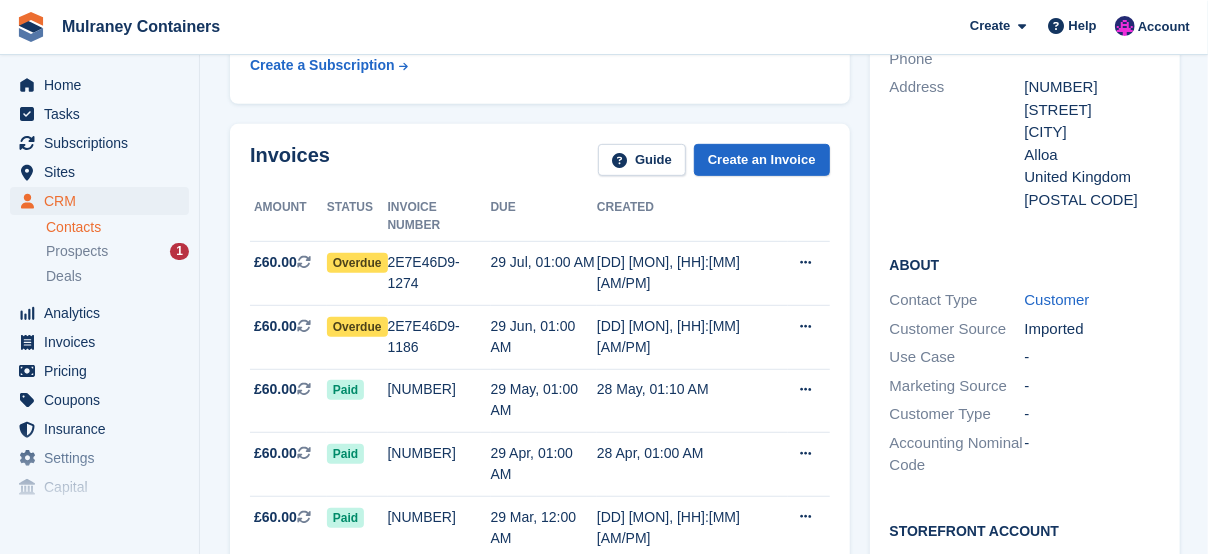 click on "Invoices
Guide
Create an Invoice" at bounding box center [540, 166] 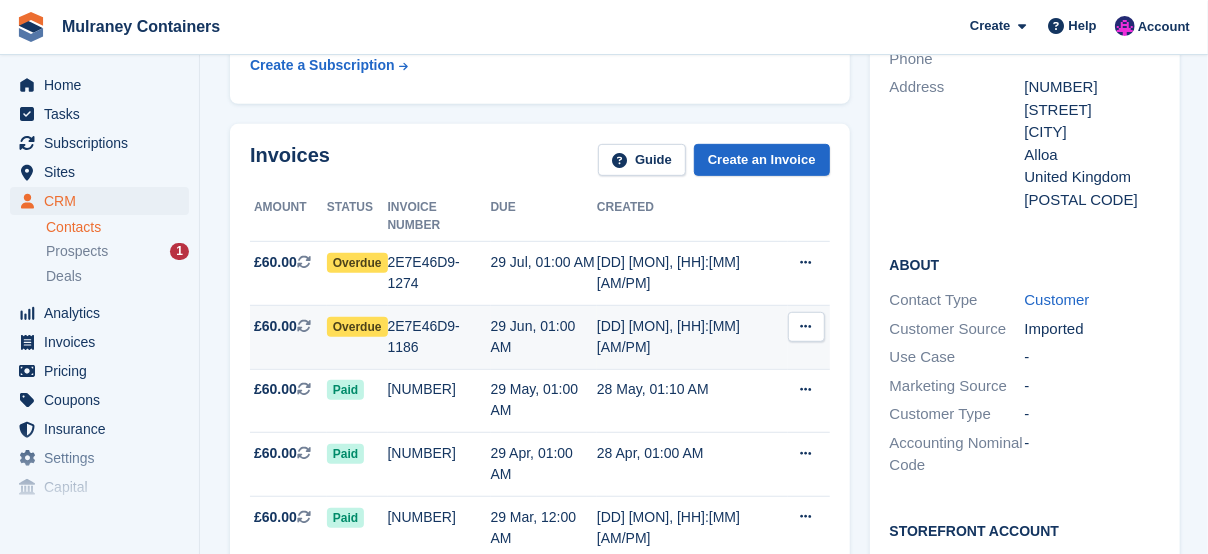 click on "Overdue" at bounding box center [357, 327] 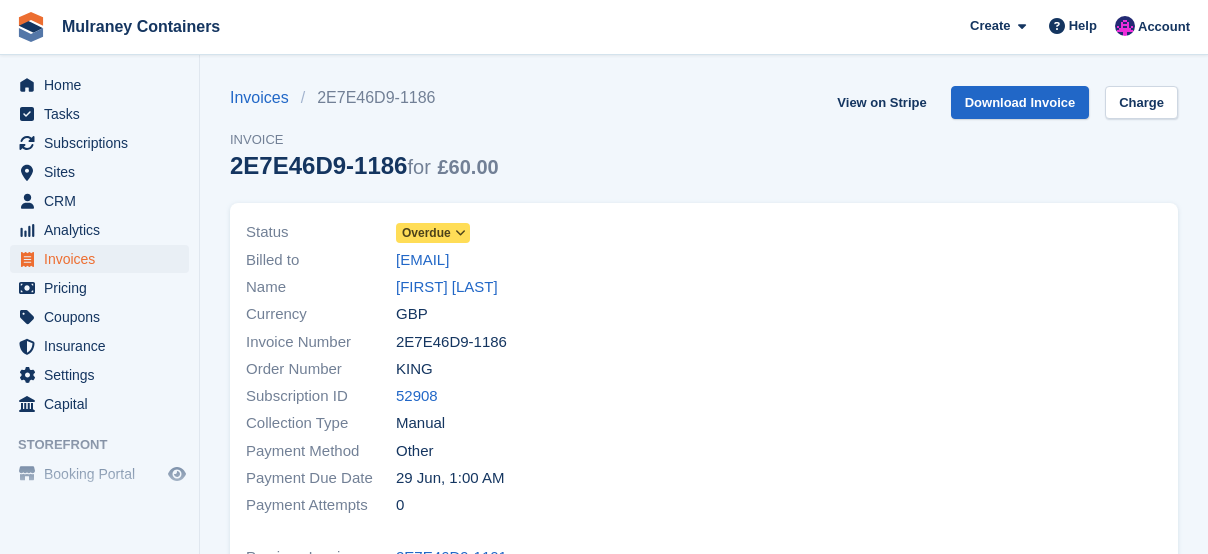 scroll, scrollTop: 0, scrollLeft: 0, axis: both 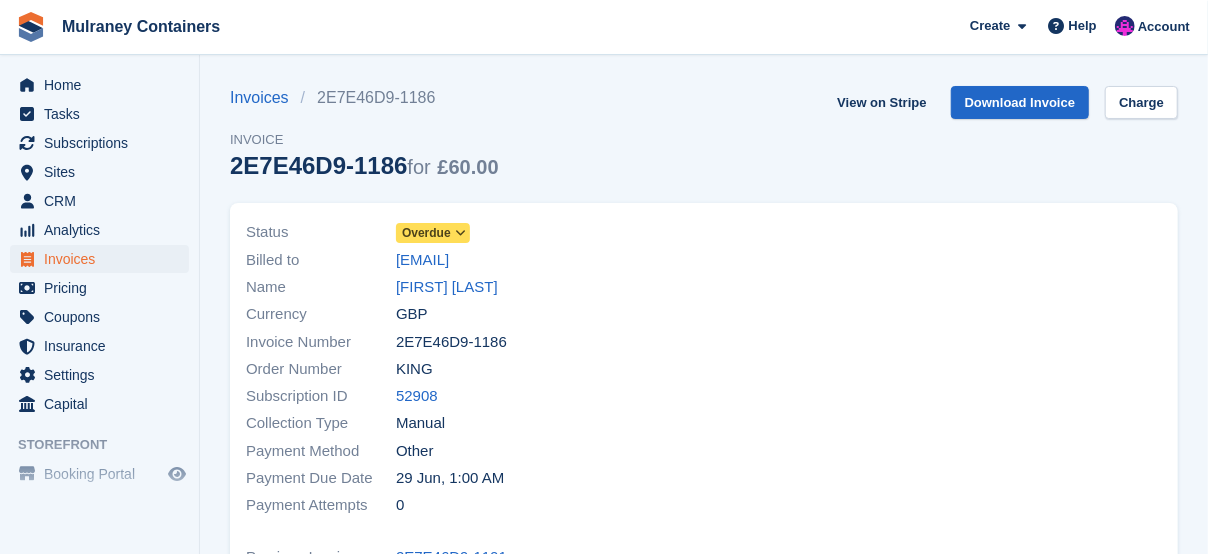 click on "Overdue" at bounding box center [426, 233] 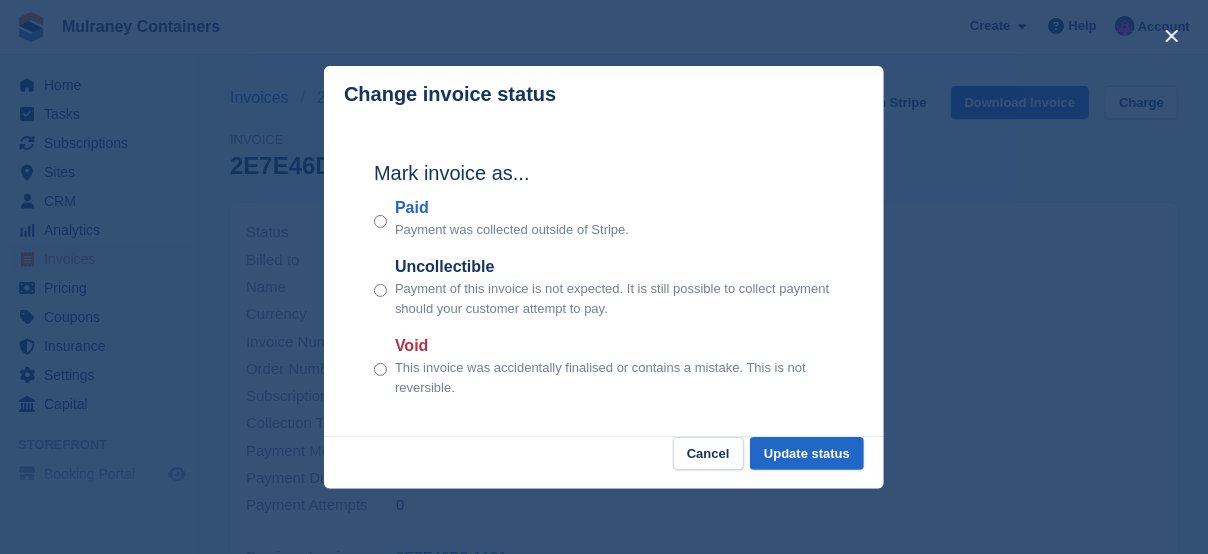click on "Paid
Payment was collected outside of Stripe." at bounding box center [604, 218] 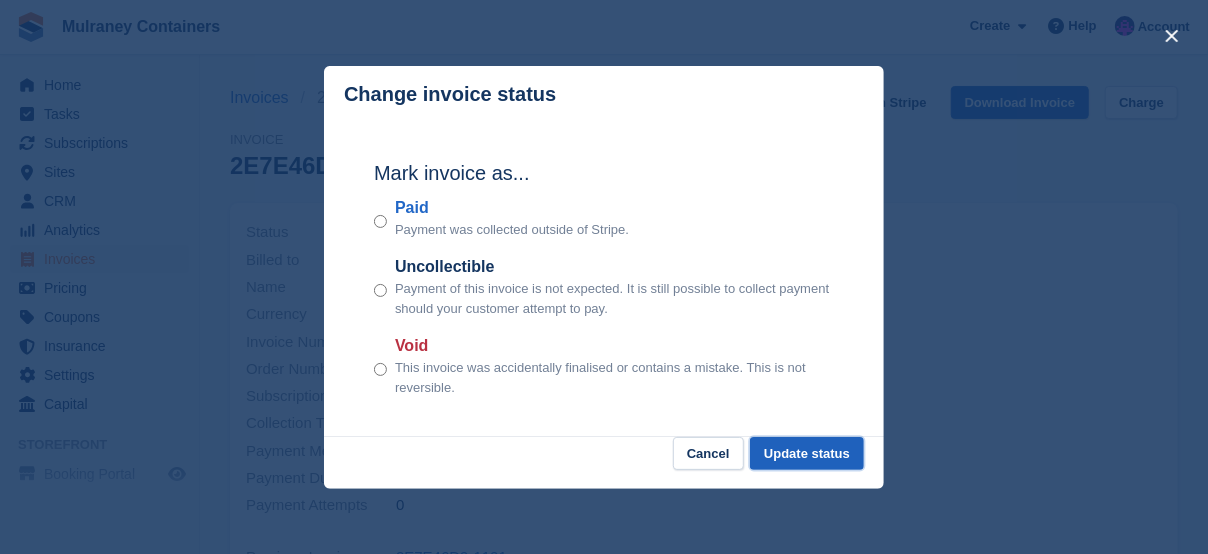 click on "Update status" at bounding box center (807, 453) 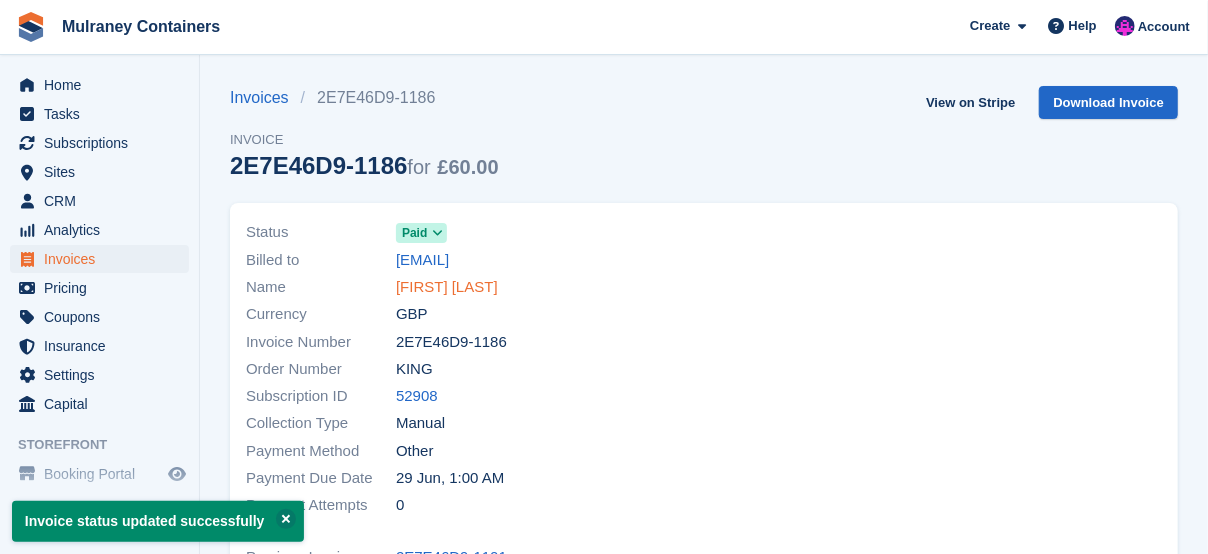 click on "[FIRST] [LAST]" at bounding box center (447, 287) 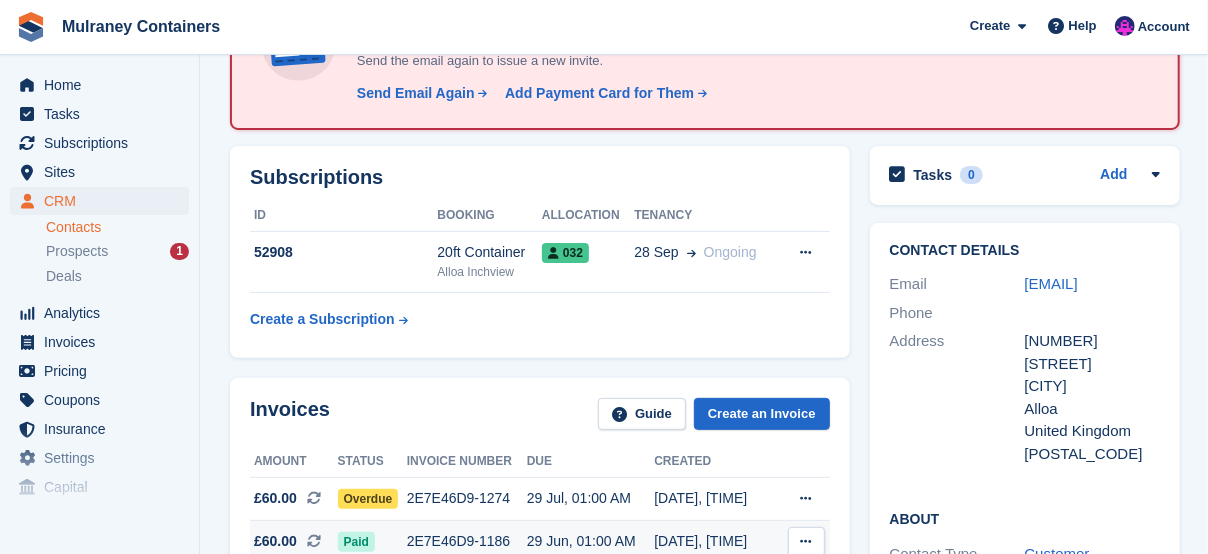 scroll, scrollTop: 400, scrollLeft: 0, axis: vertical 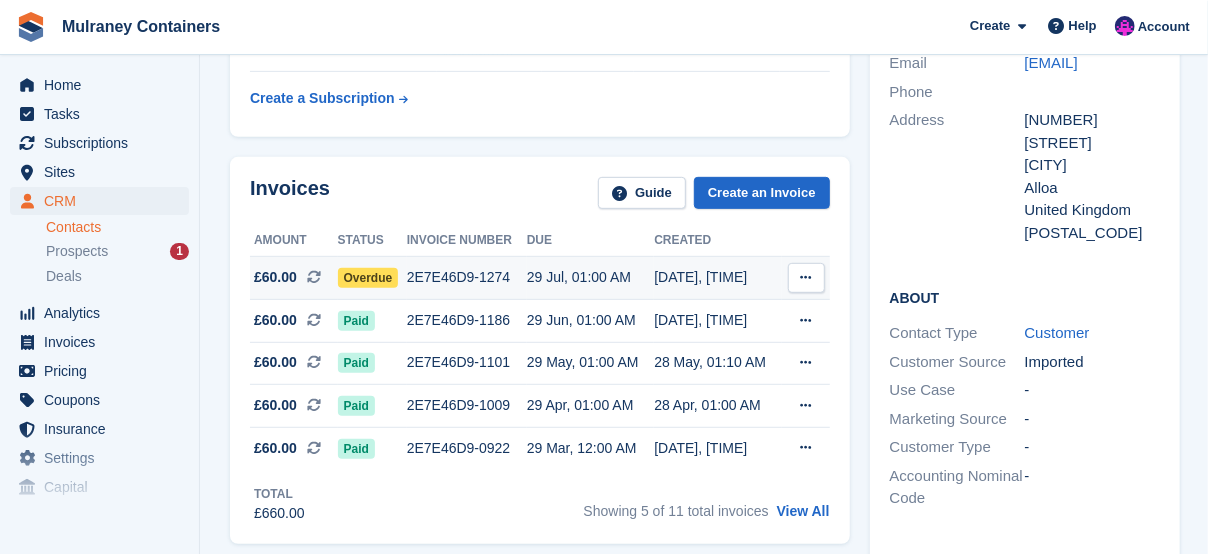 click on "Overdue" at bounding box center (368, 278) 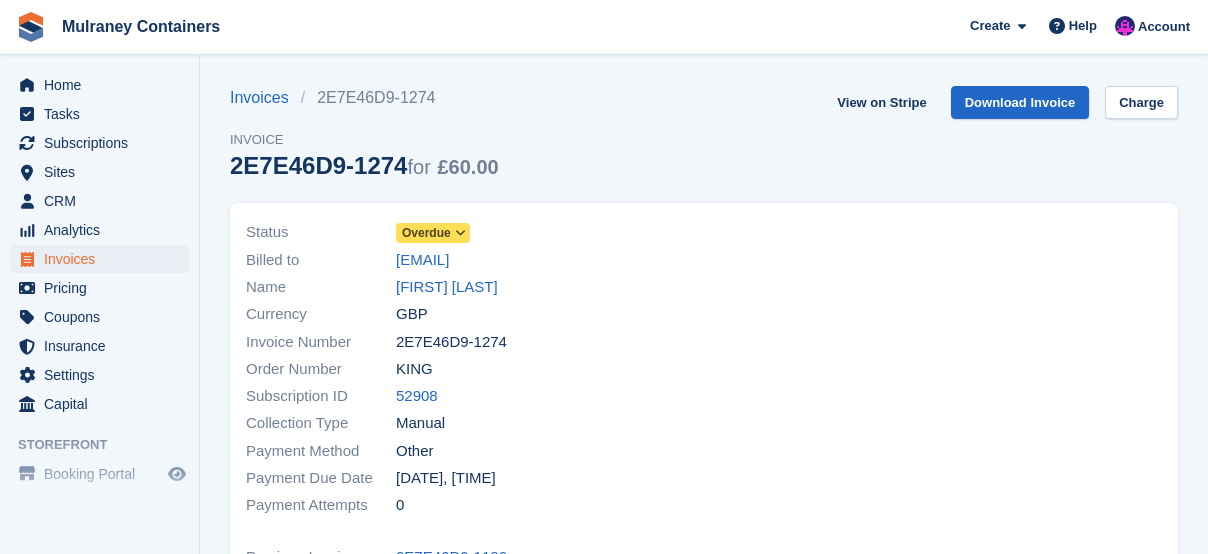 scroll, scrollTop: 0, scrollLeft: 0, axis: both 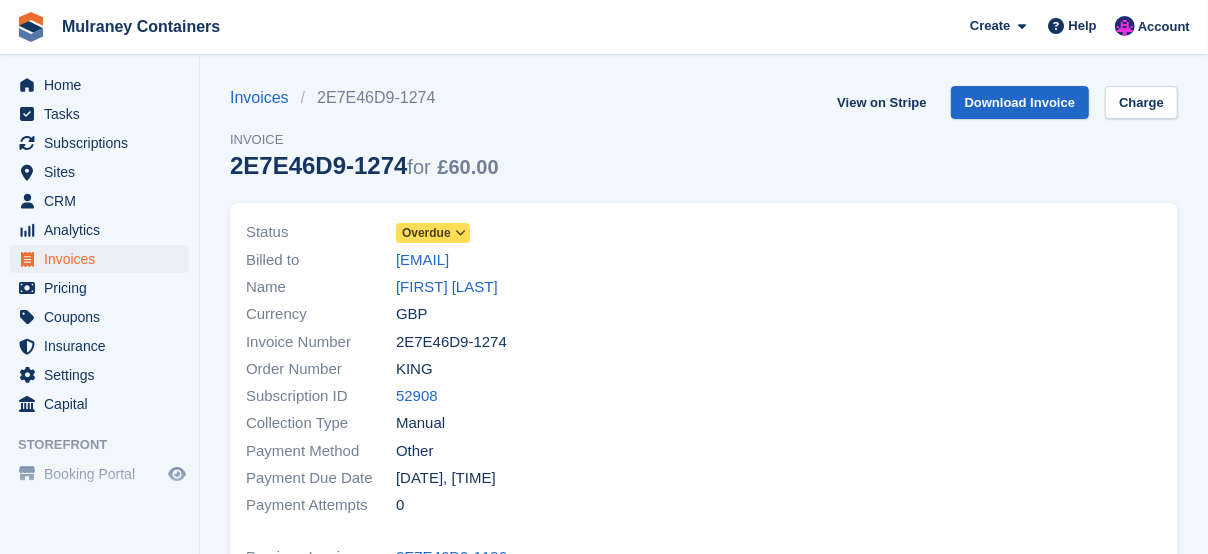 click on "Overdue" at bounding box center [426, 233] 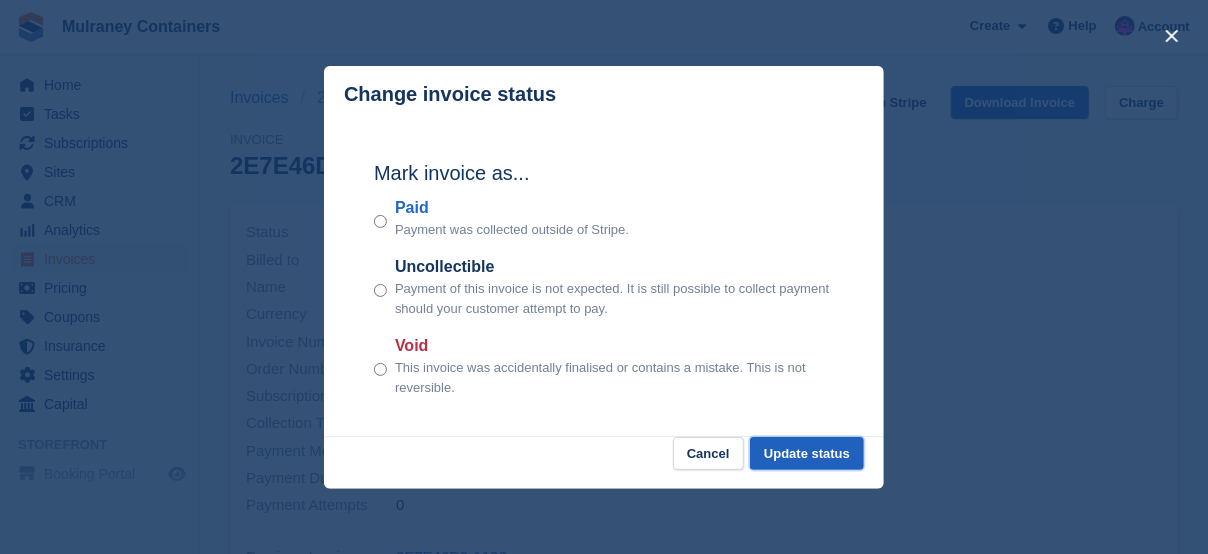 click on "Update status" at bounding box center [807, 453] 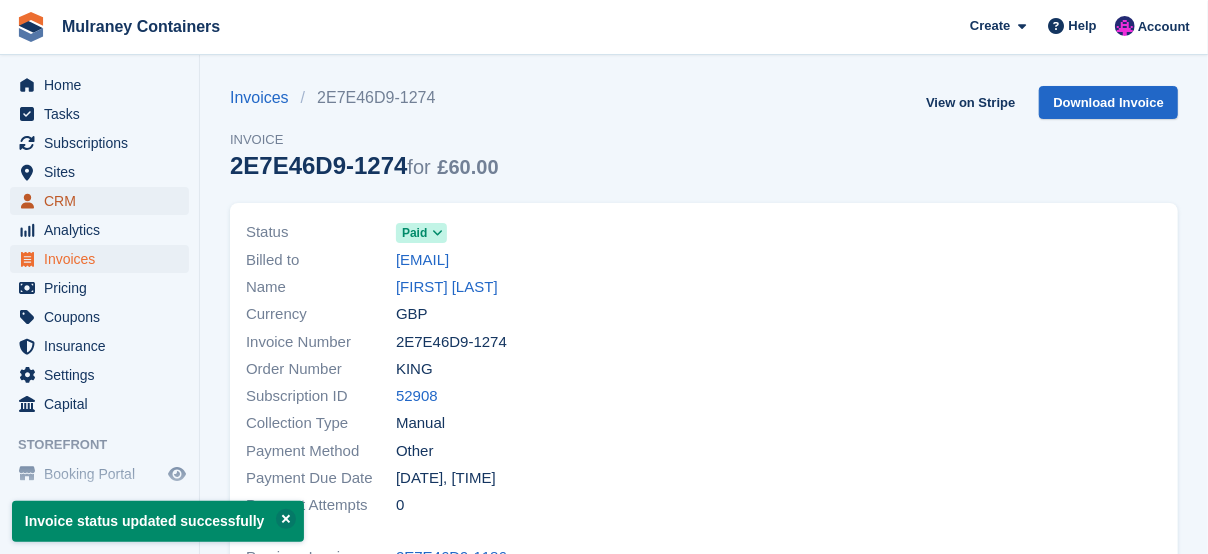 click on "CRM" at bounding box center [104, 201] 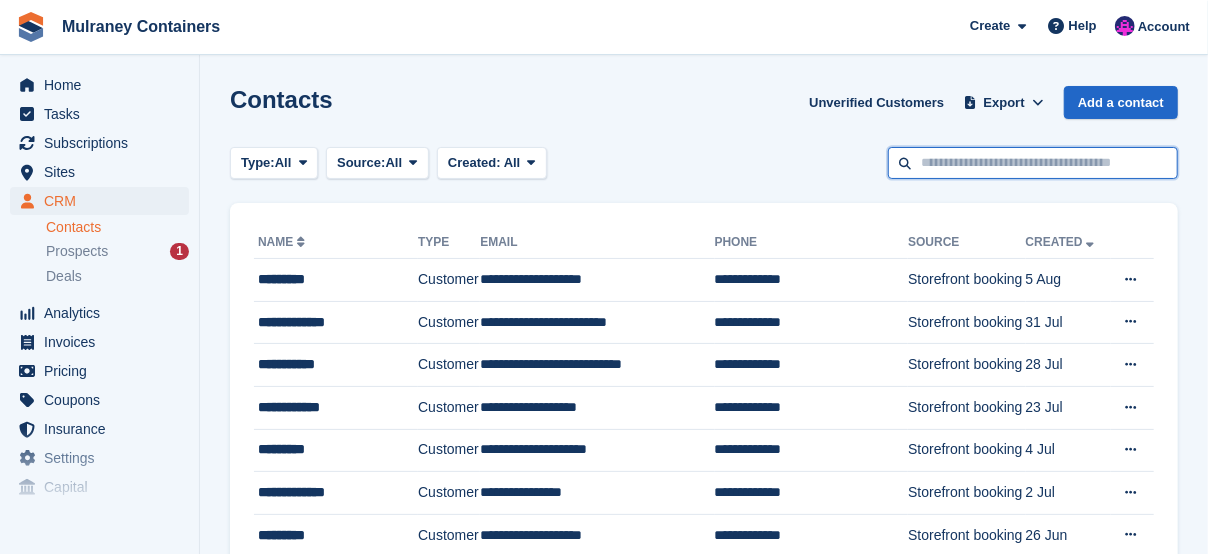 click at bounding box center (1033, 163) 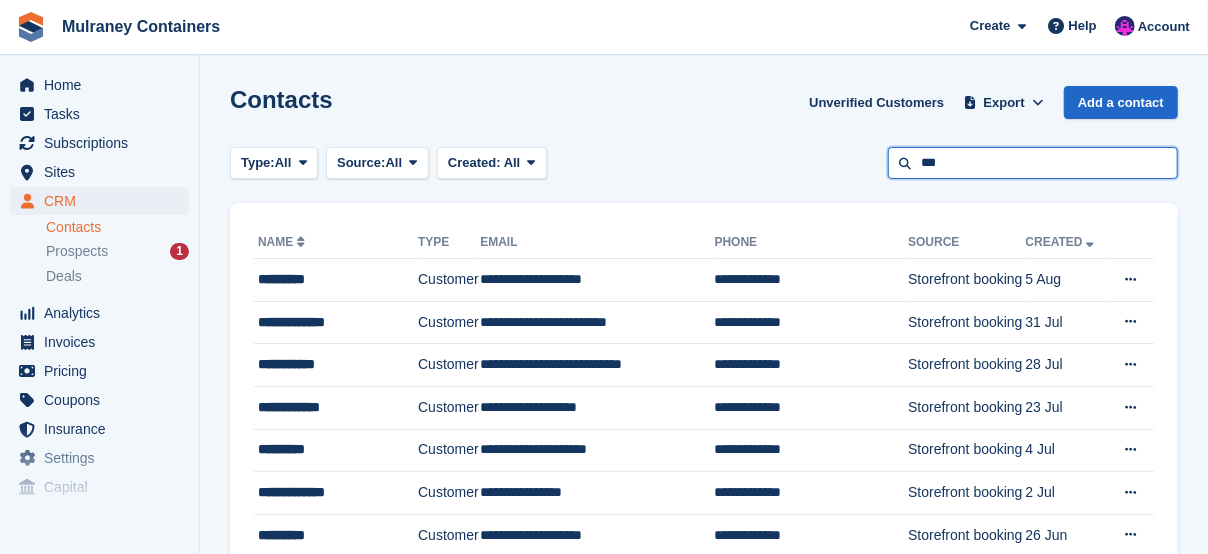 type on "***" 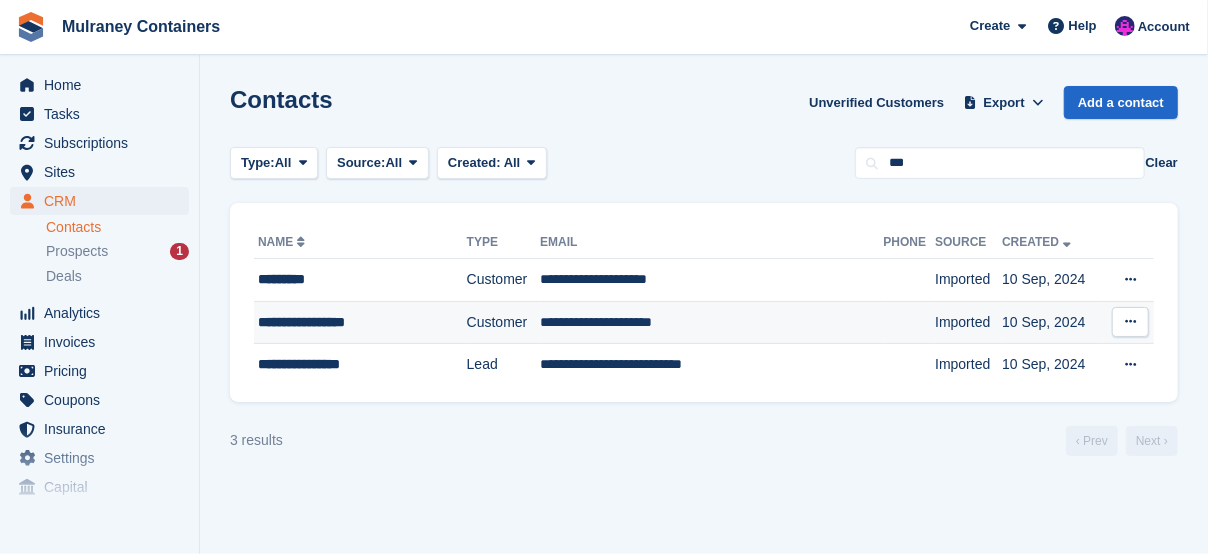 click on "**********" at bounding box center [360, 322] 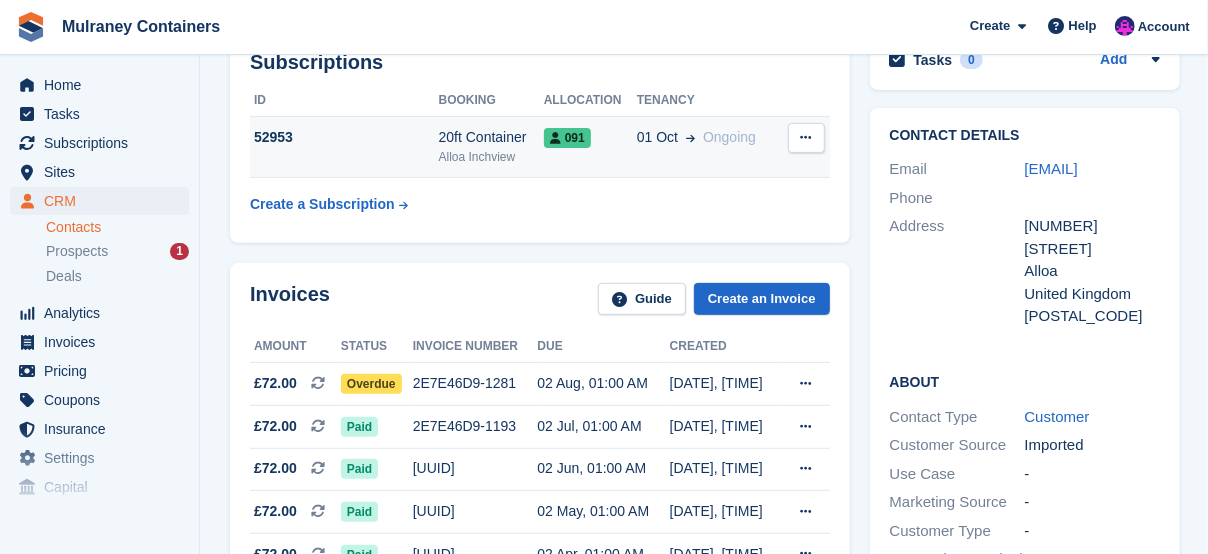 scroll, scrollTop: 433, scrollLeft: 0, axis: vertical 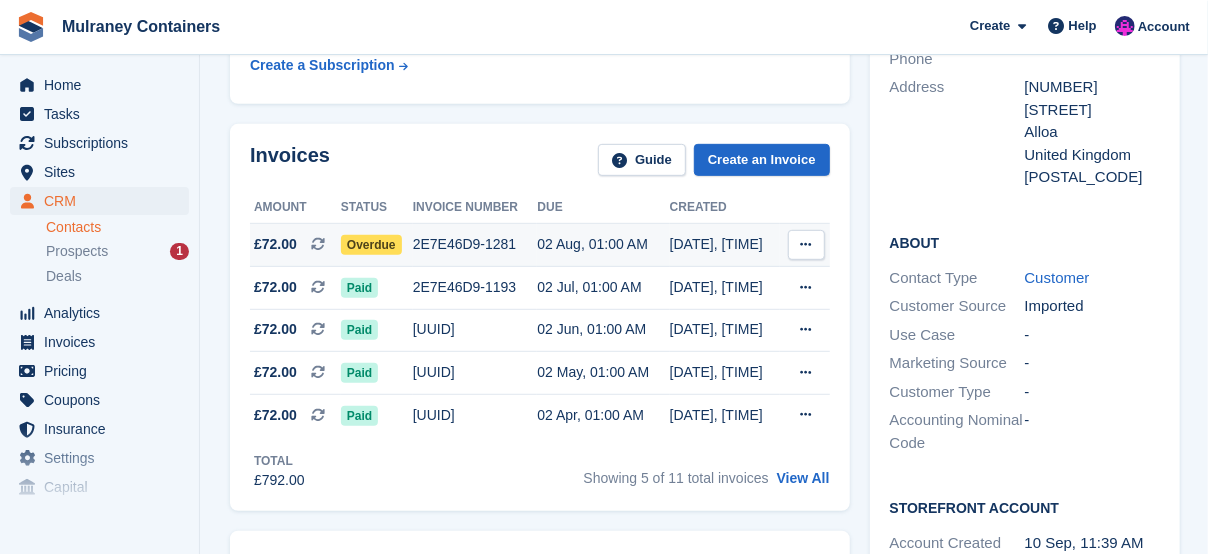 click on "Overdue" at bounding box center [371, 245] 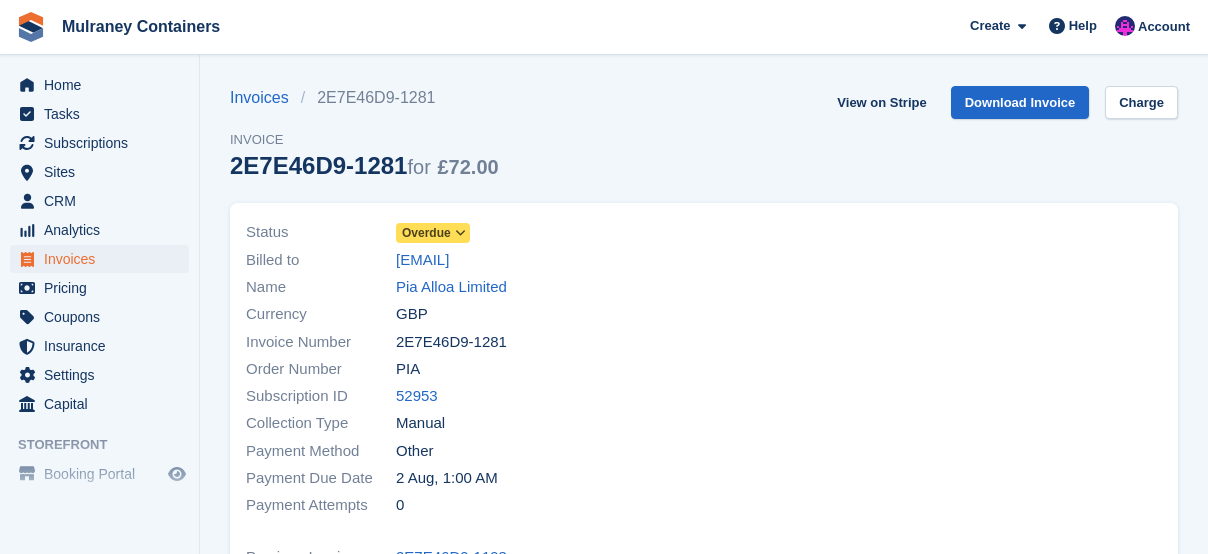 scroll, scrollTop: 0, scrollLeft: 0, axis: both 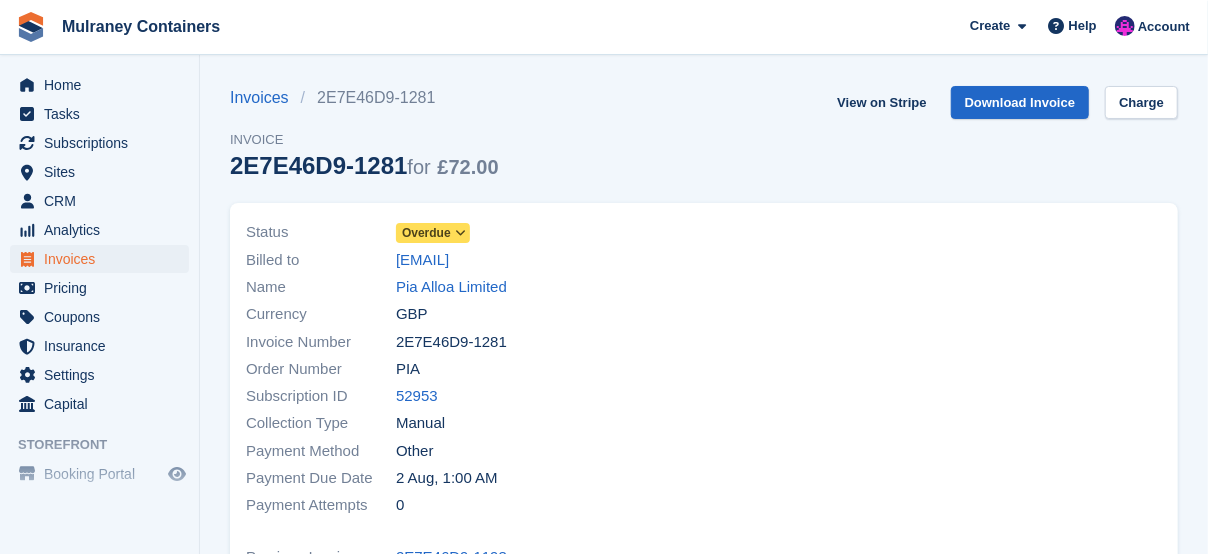 click on "Overdue" at bounding box center (426, 233) 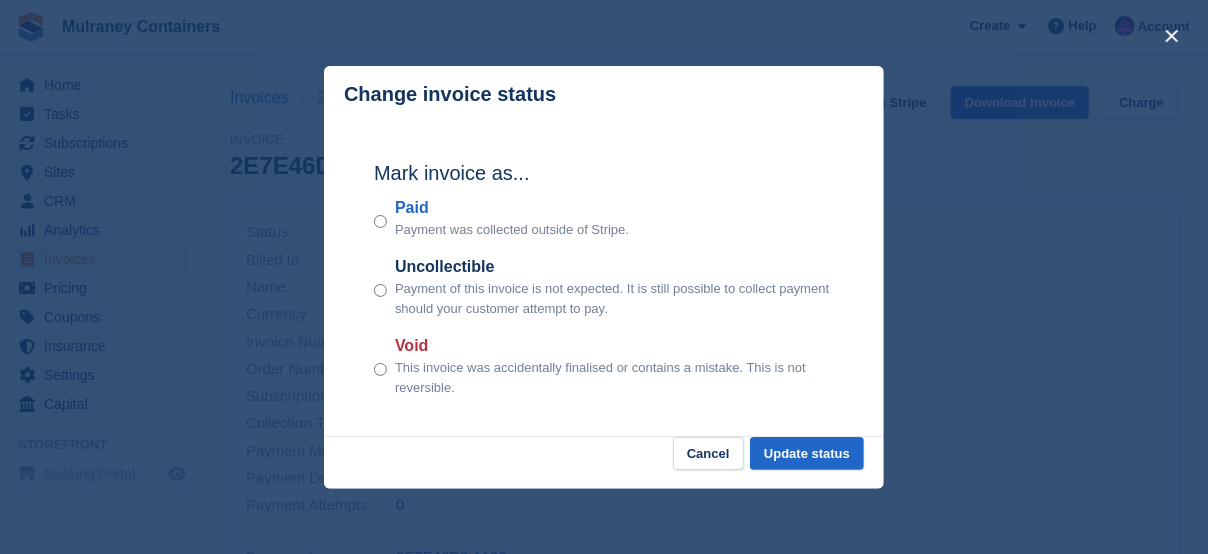 click on "Mark invoice as...
Paid
Payment was collected outside of Stripe.
Uncollectible
Payment of this invoice is not expected. It is still possible to collect payment should your customer attempt to pay.
Void
This invoice was accidentally finalised or contains a mistake. This is not reversible." at bounding box center (604, 280) 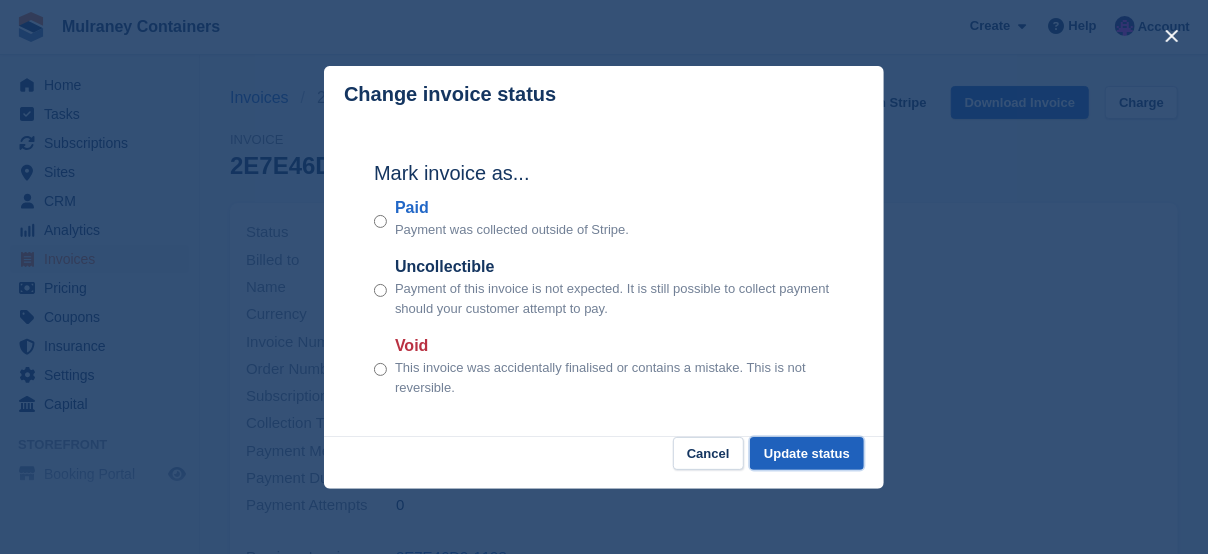 click on "Update status" at bounding box center (807, 453) 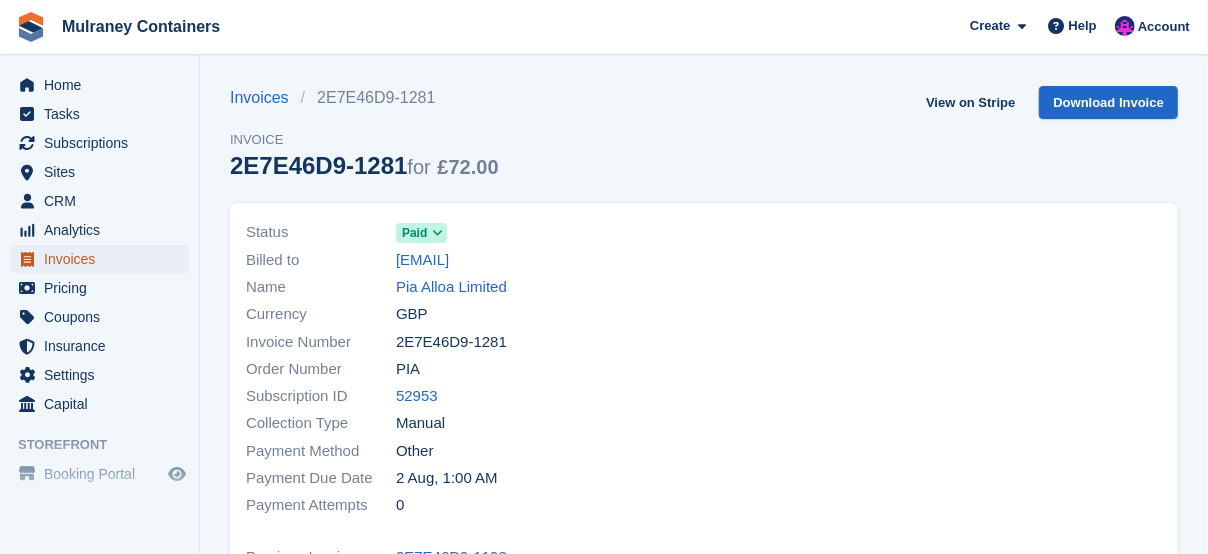 click on "Invoices" at bounding box center (104, 259) 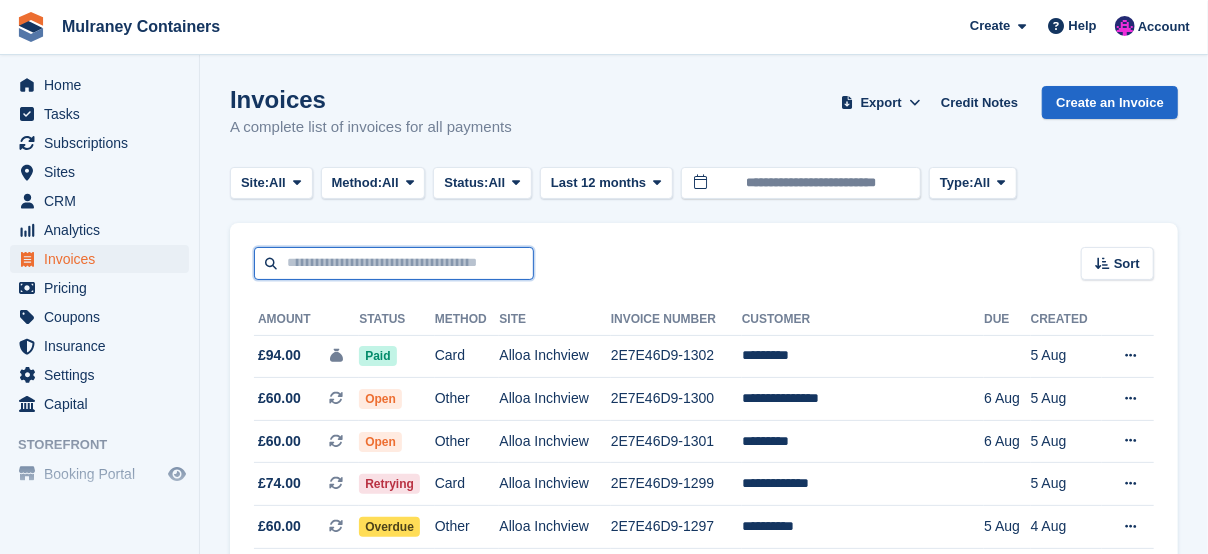 click at bounding box center (394, 263) 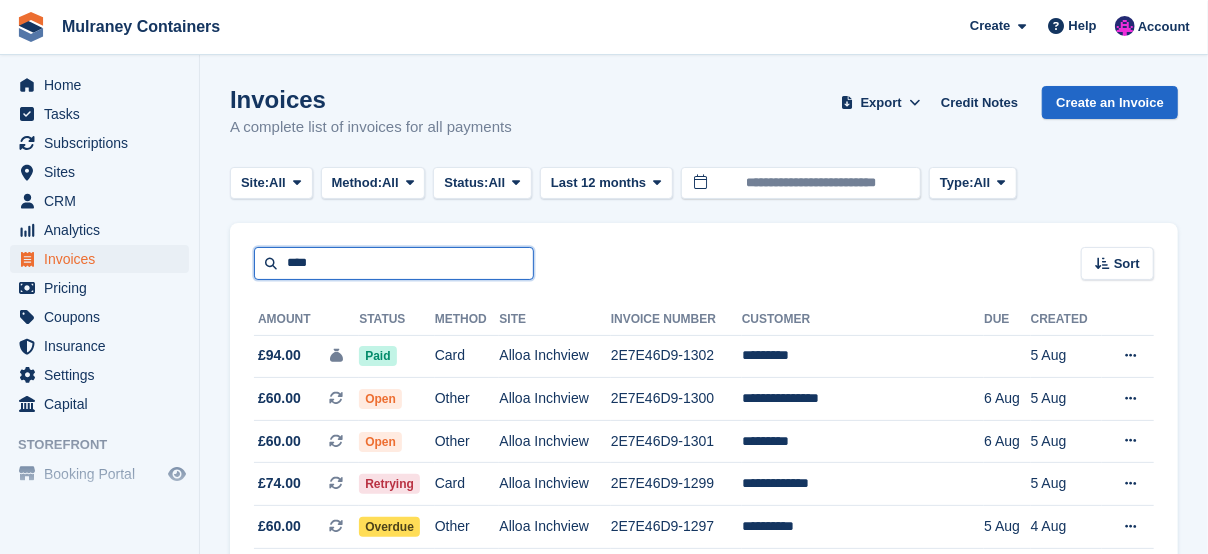 type on "****" 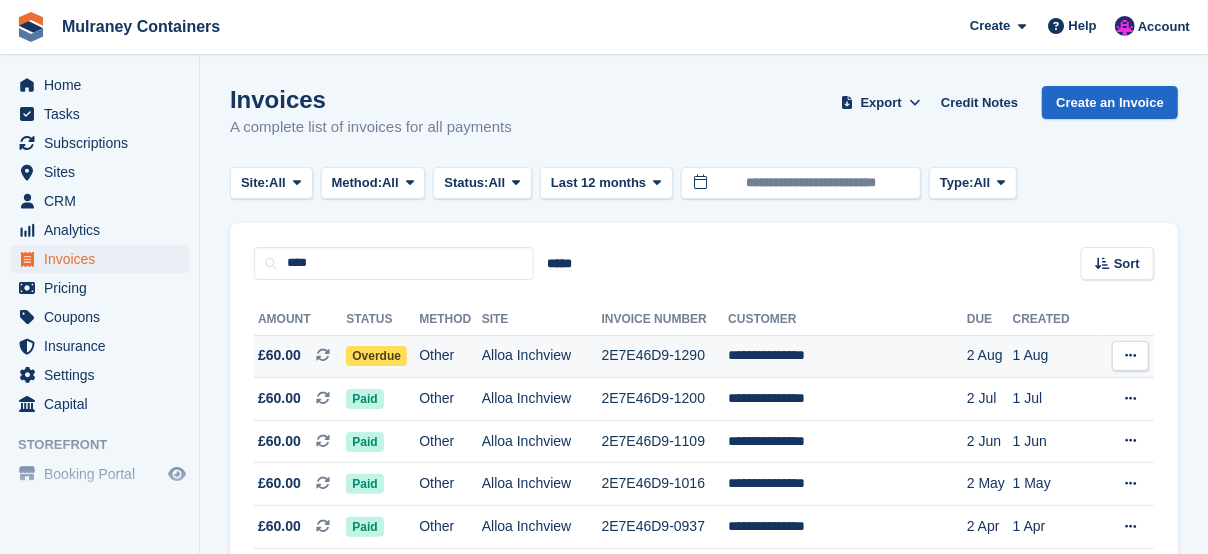 click on "Overdue" at bounding box center [376, 356] 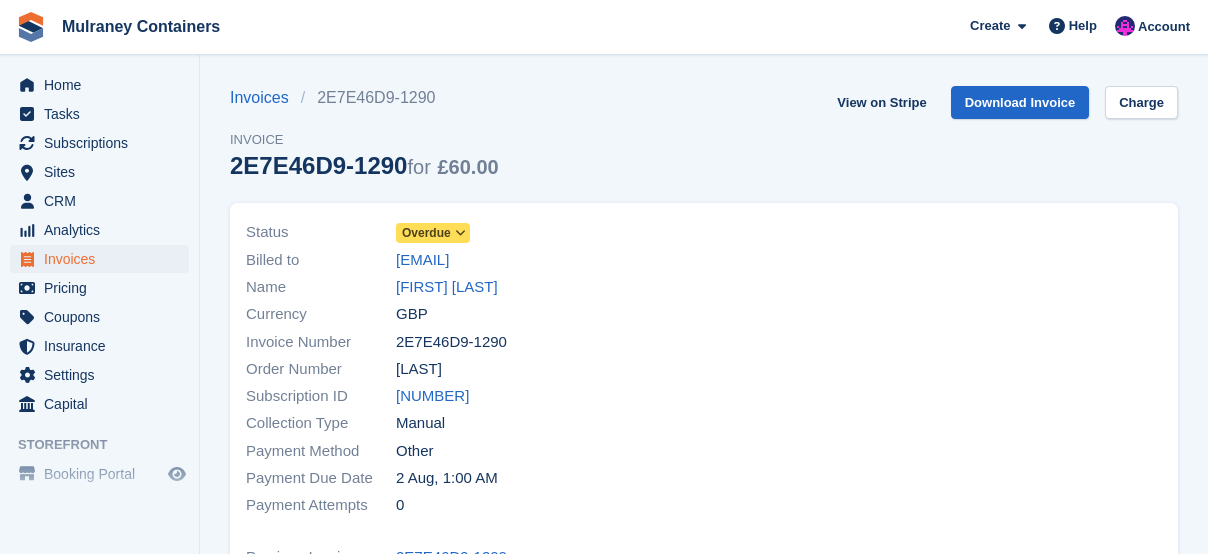 scroll, scrollTop: 0, scrollLeft: 0, axis: both 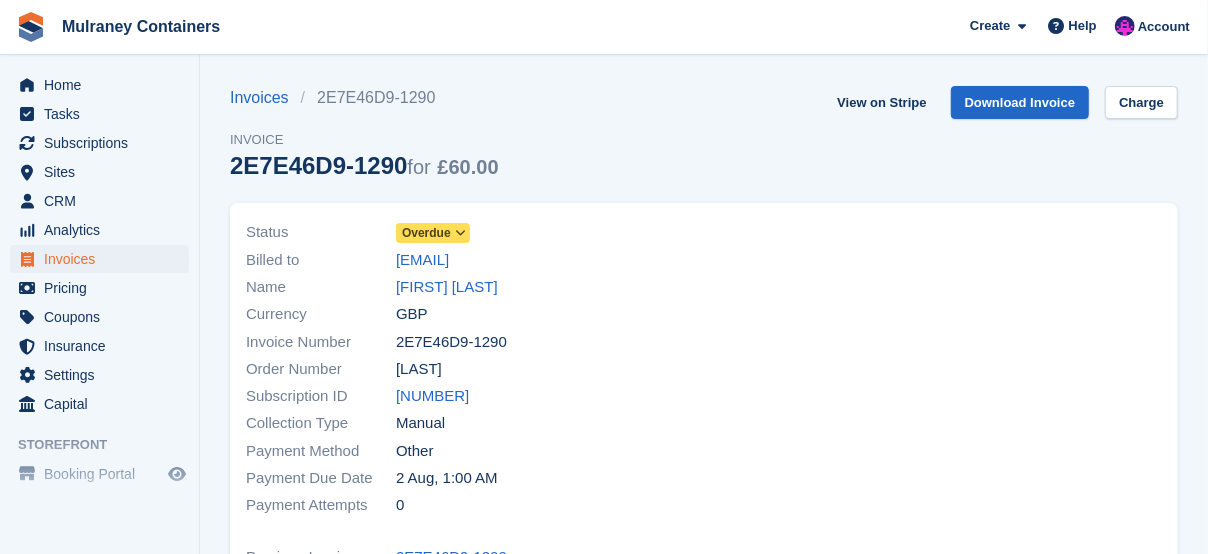 click on "Overdue" at bounding box center [426, 233] 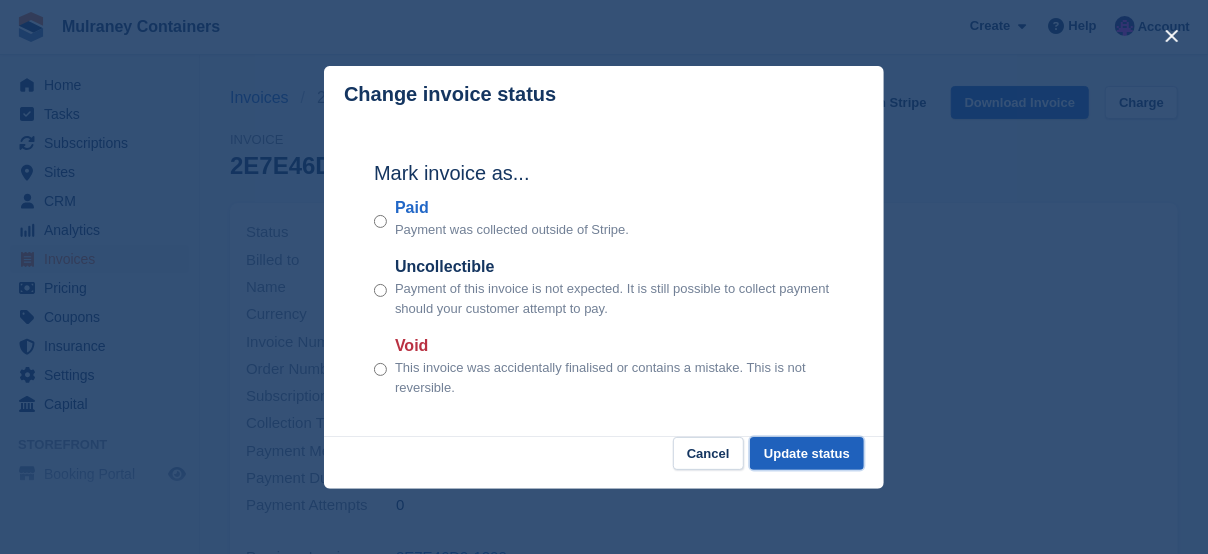 click on "Update status" at bounding box center [807, 453] 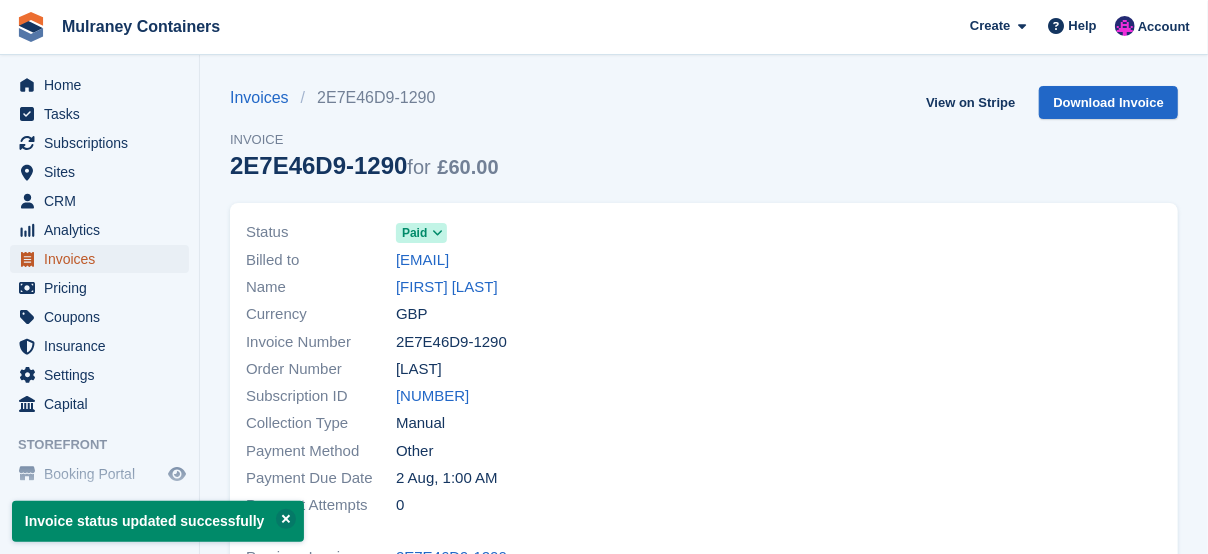 click on "Invoices" at bounding box center [104, 259] 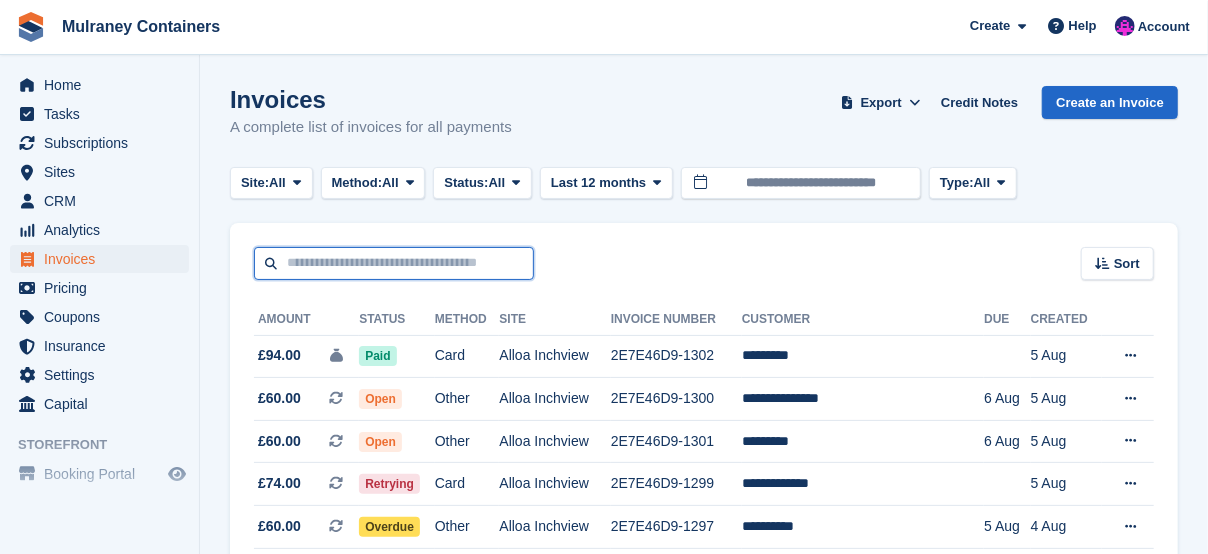 click at bounding box center (394, 263) 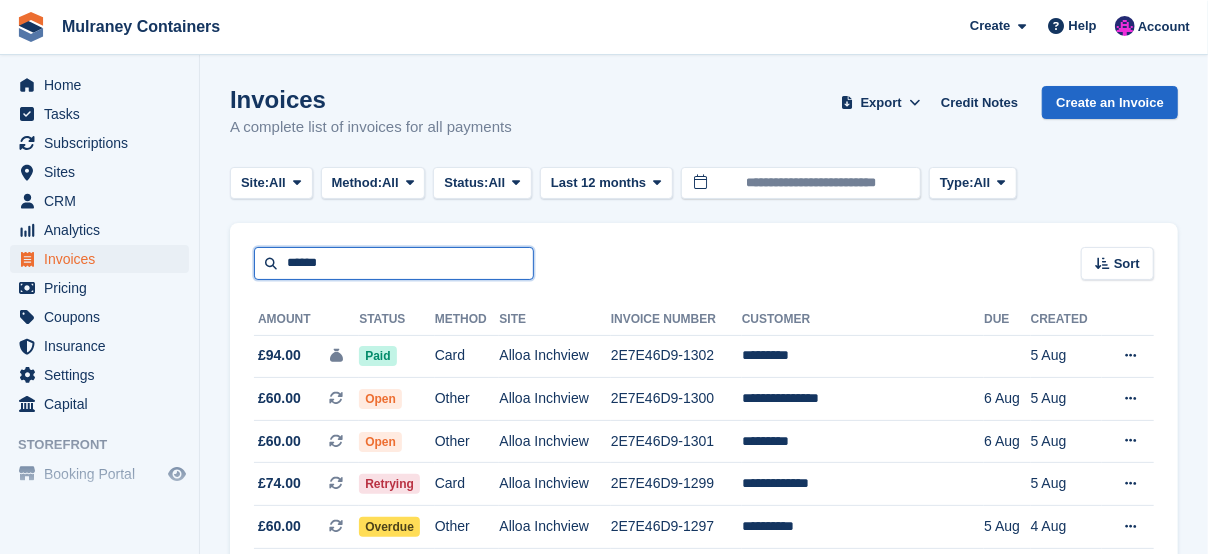 type on "******" 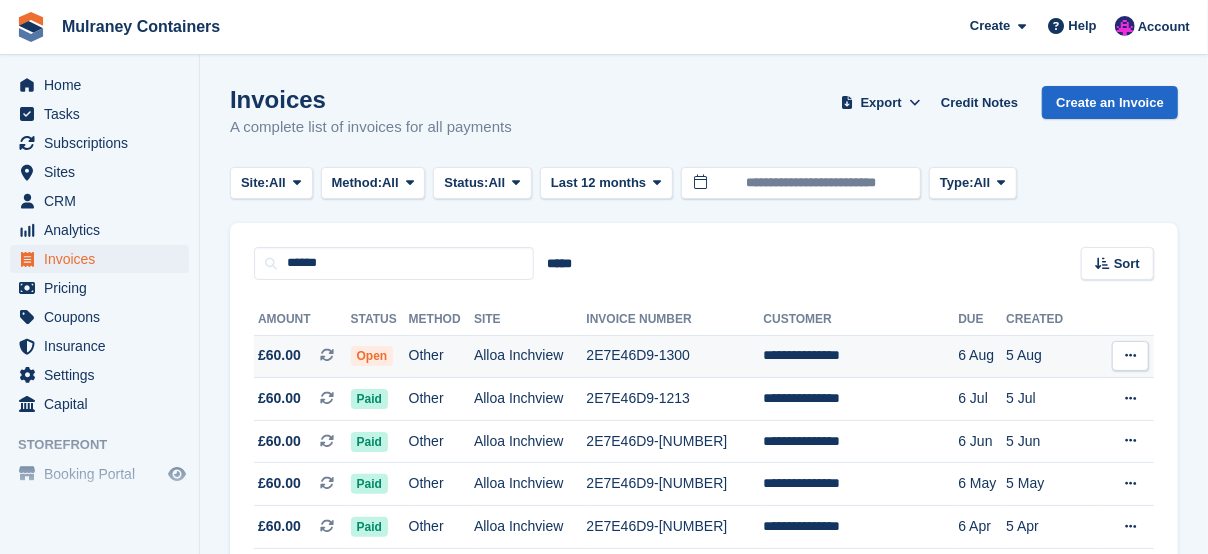click on "Other" at bounding box center (441, 356) 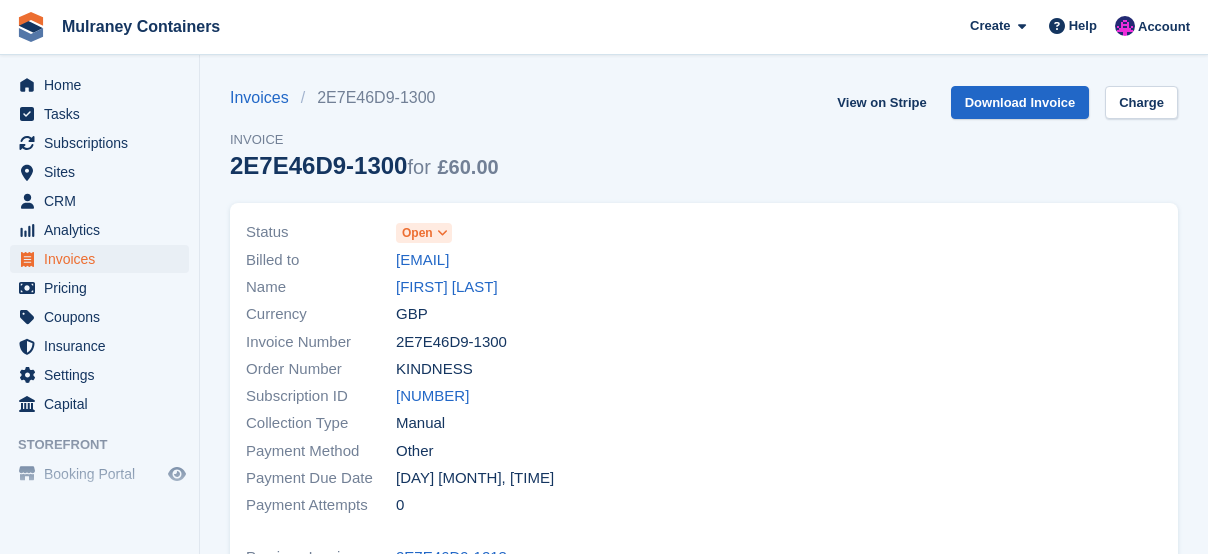 scroll, scrollTop: 0, scrollLeft: 0, axis: both 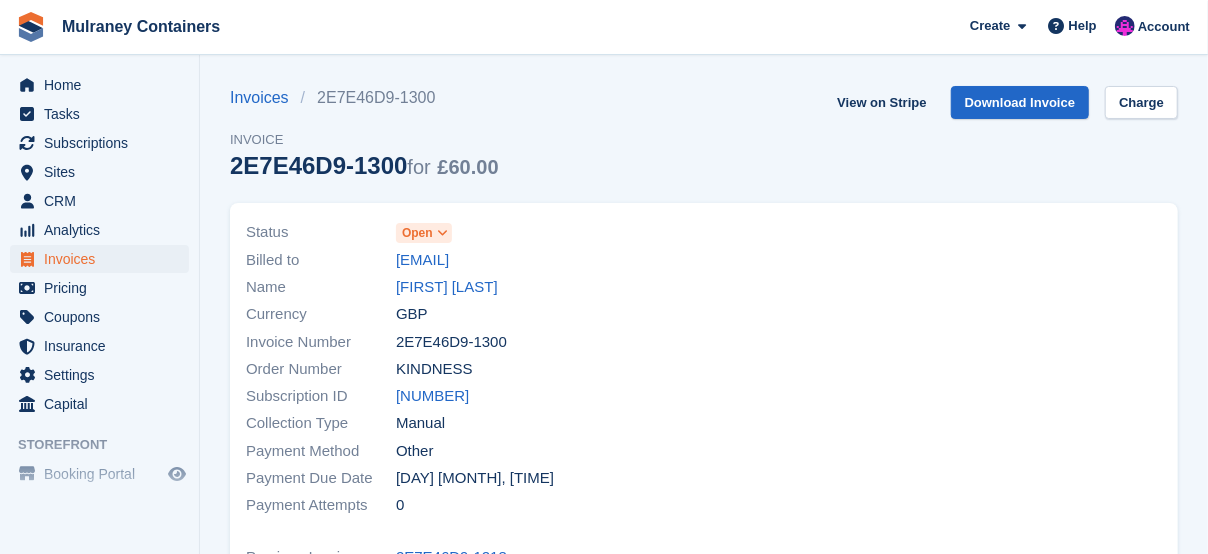click on "Open" at bounding box center [424, 233] 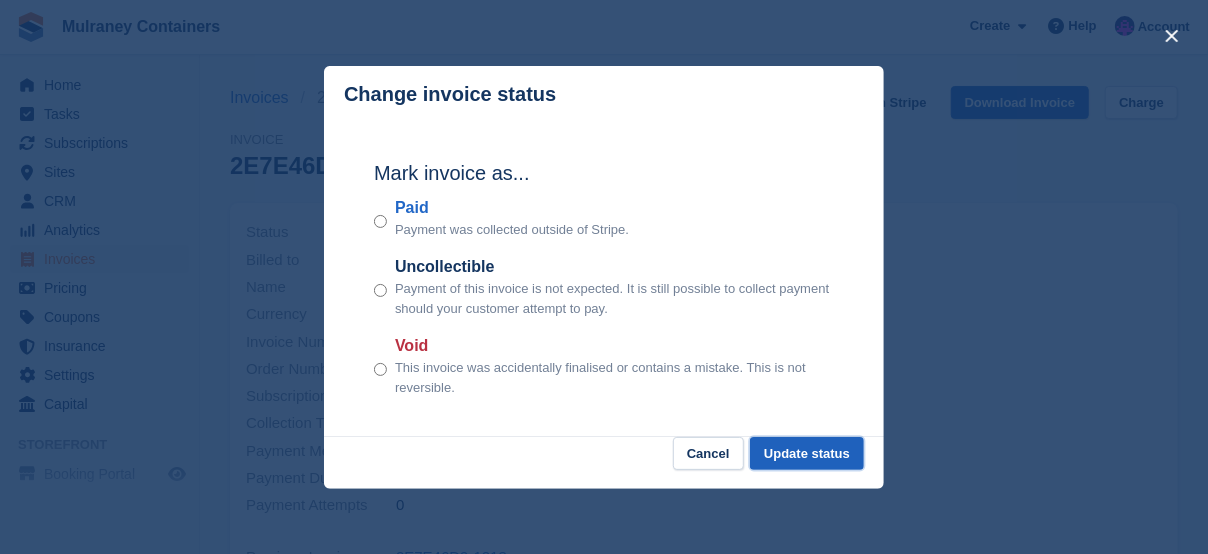 click on "Update status" at bounding box center [807, 453] 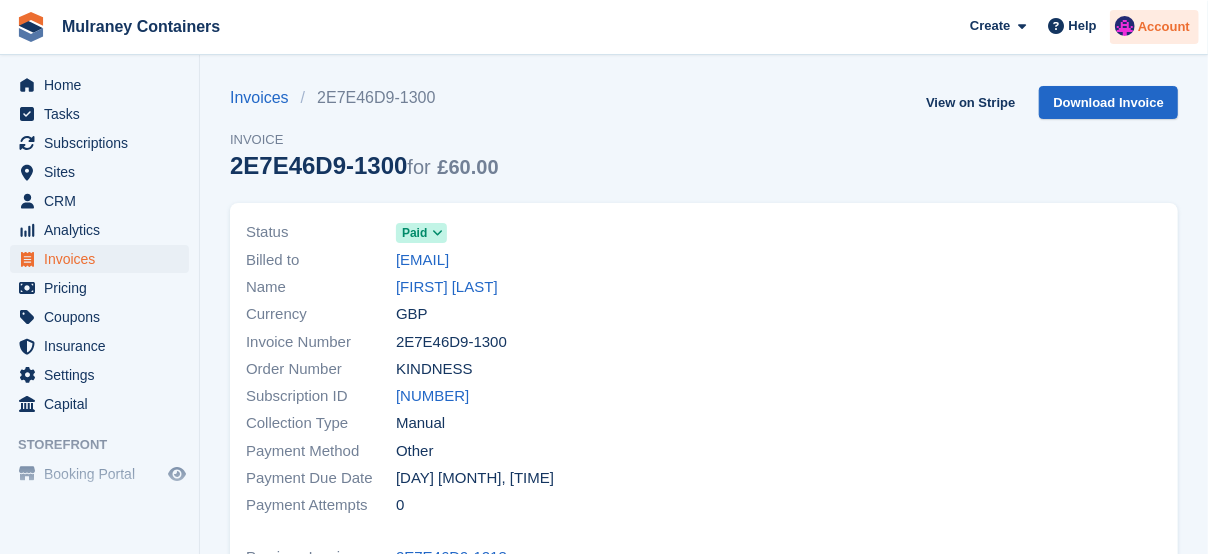 click on "Account" at bounding box center [1164, 27] 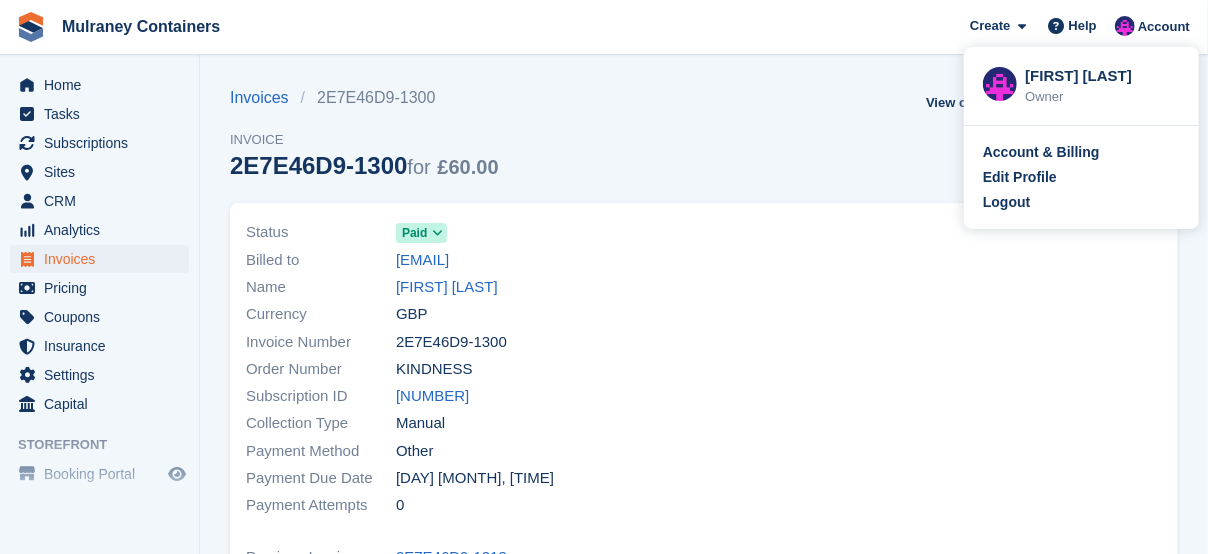 click on "Account & Billing
Edit Profile
Logout" at bounding box center (1081, 177) 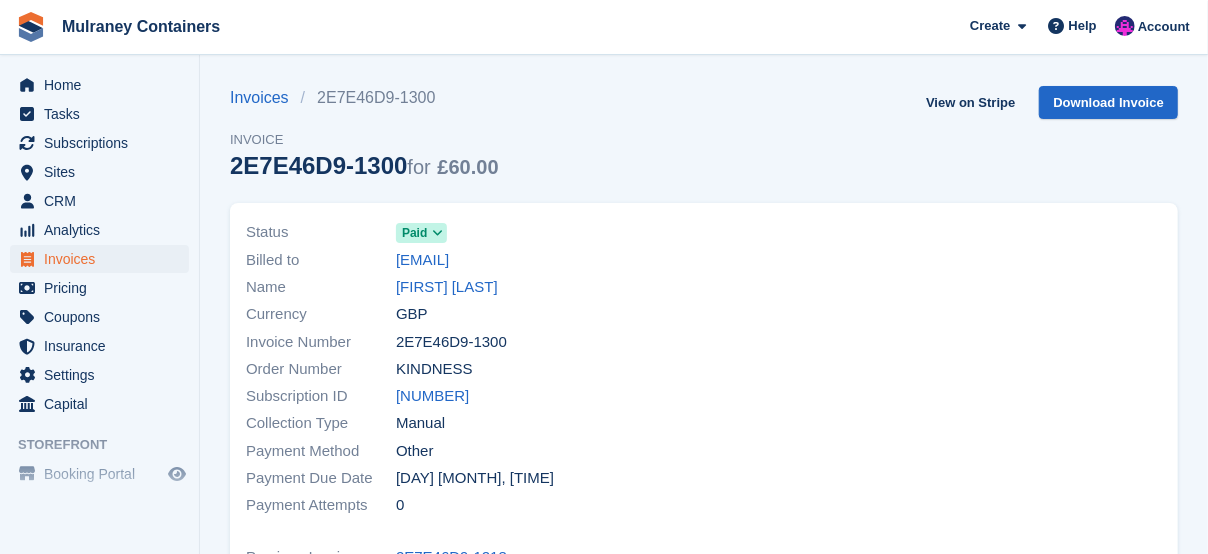 click at bounding box center (939, 369) 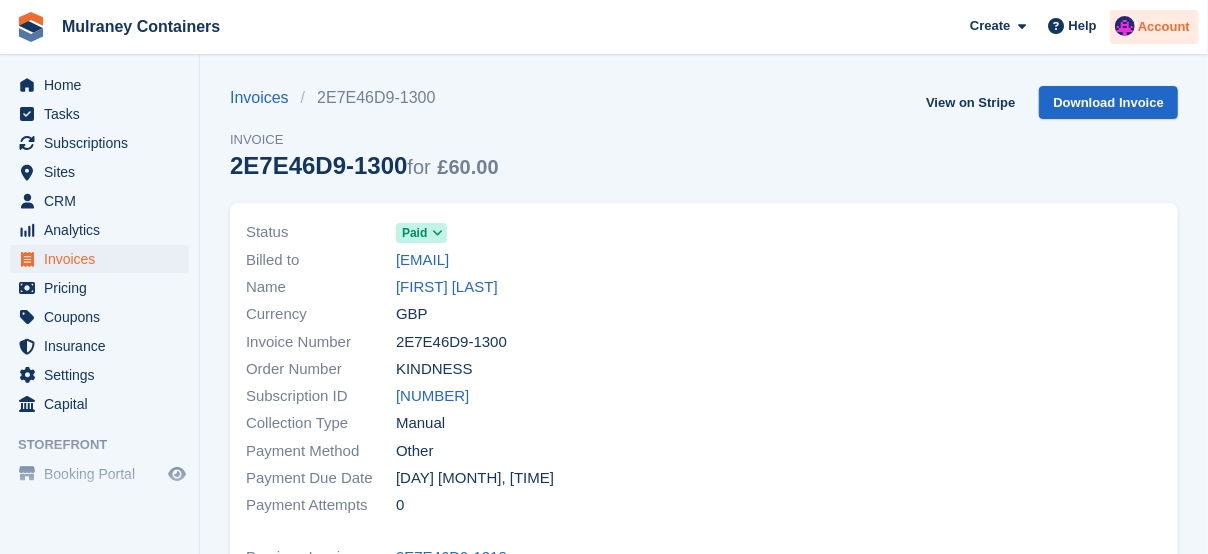 click on "Account" at bounding box center [1164, 27] 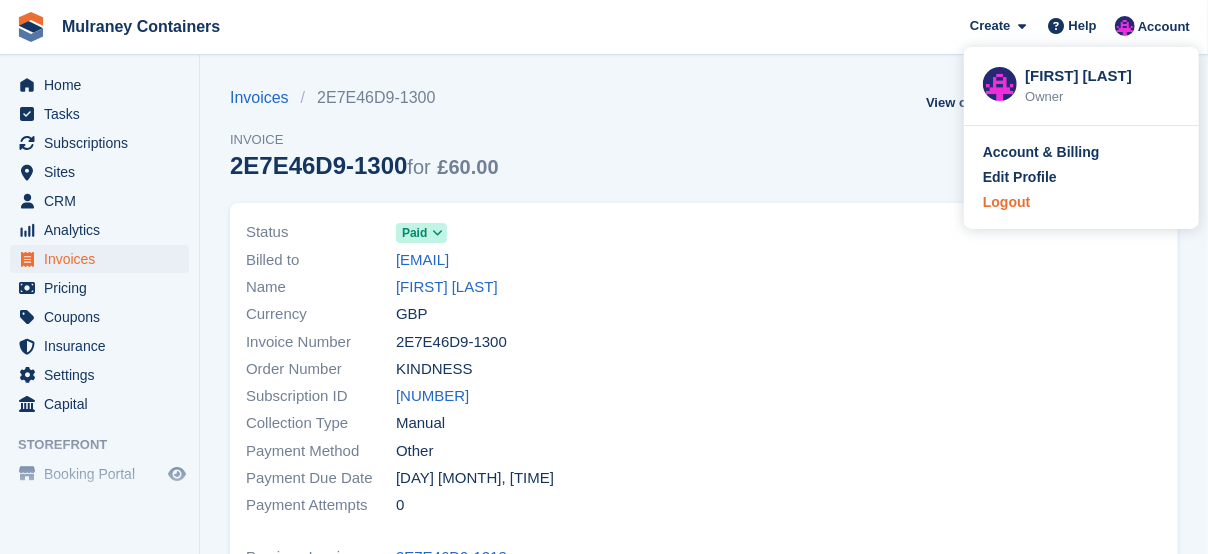 click on "Logout" at bounding box center (1006, 202) 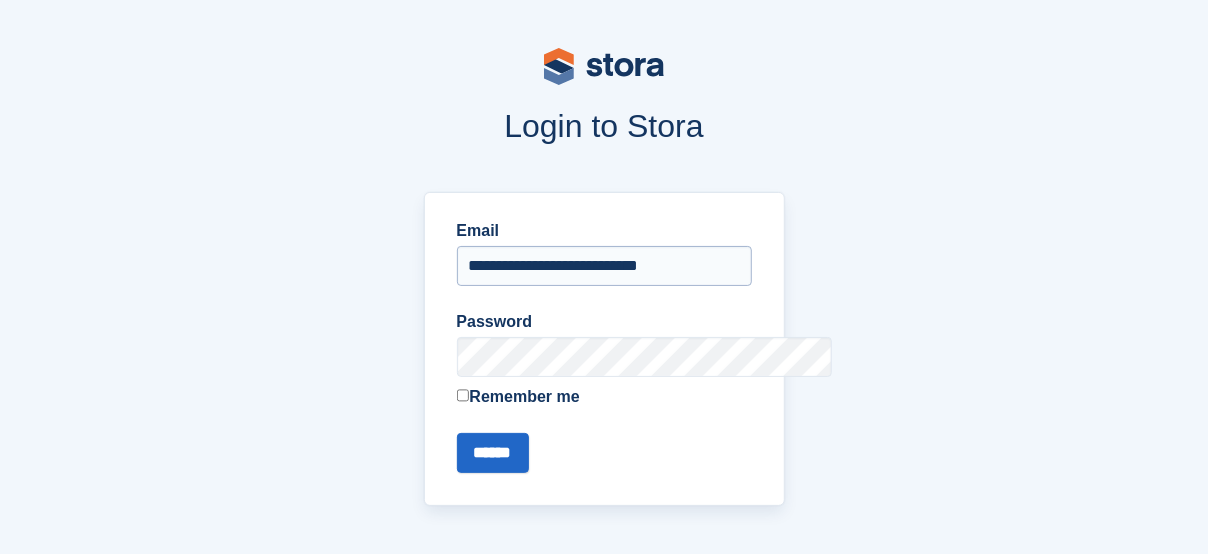drag, startPoint x: 460, startPoint y: 271, endPoint x: 479, endPoint y: 270, distance: 19.026299 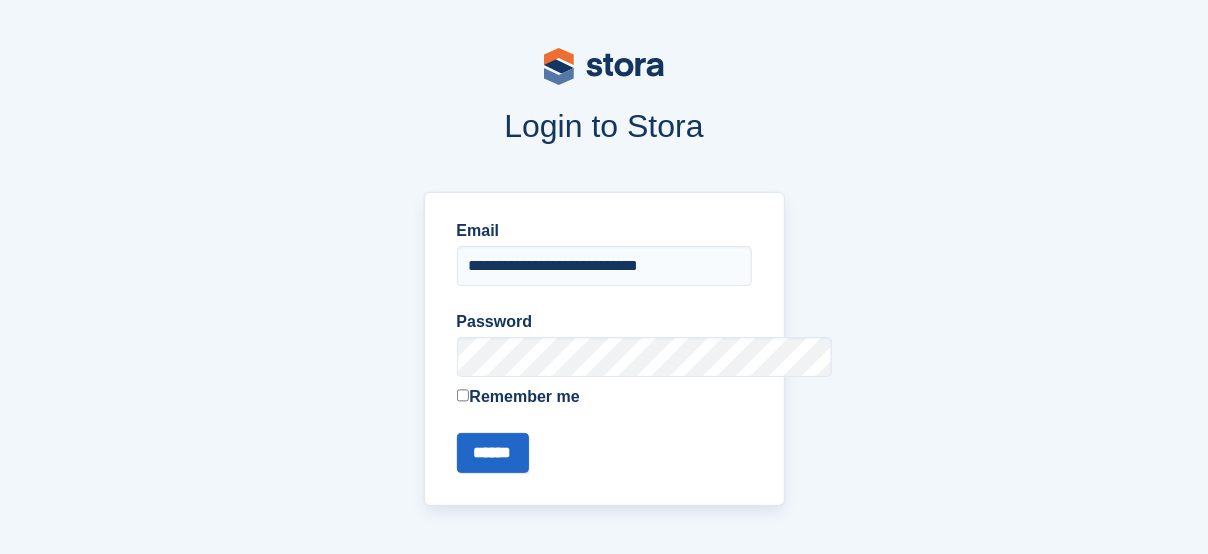 type on "**********" 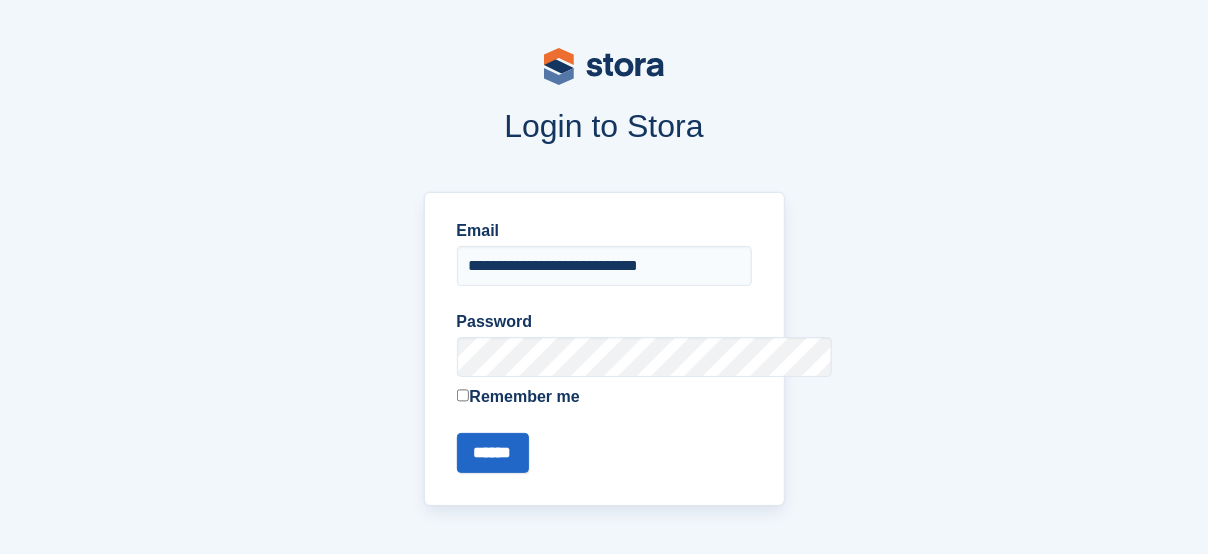 click on "******" at bounding box center (493, 453) 